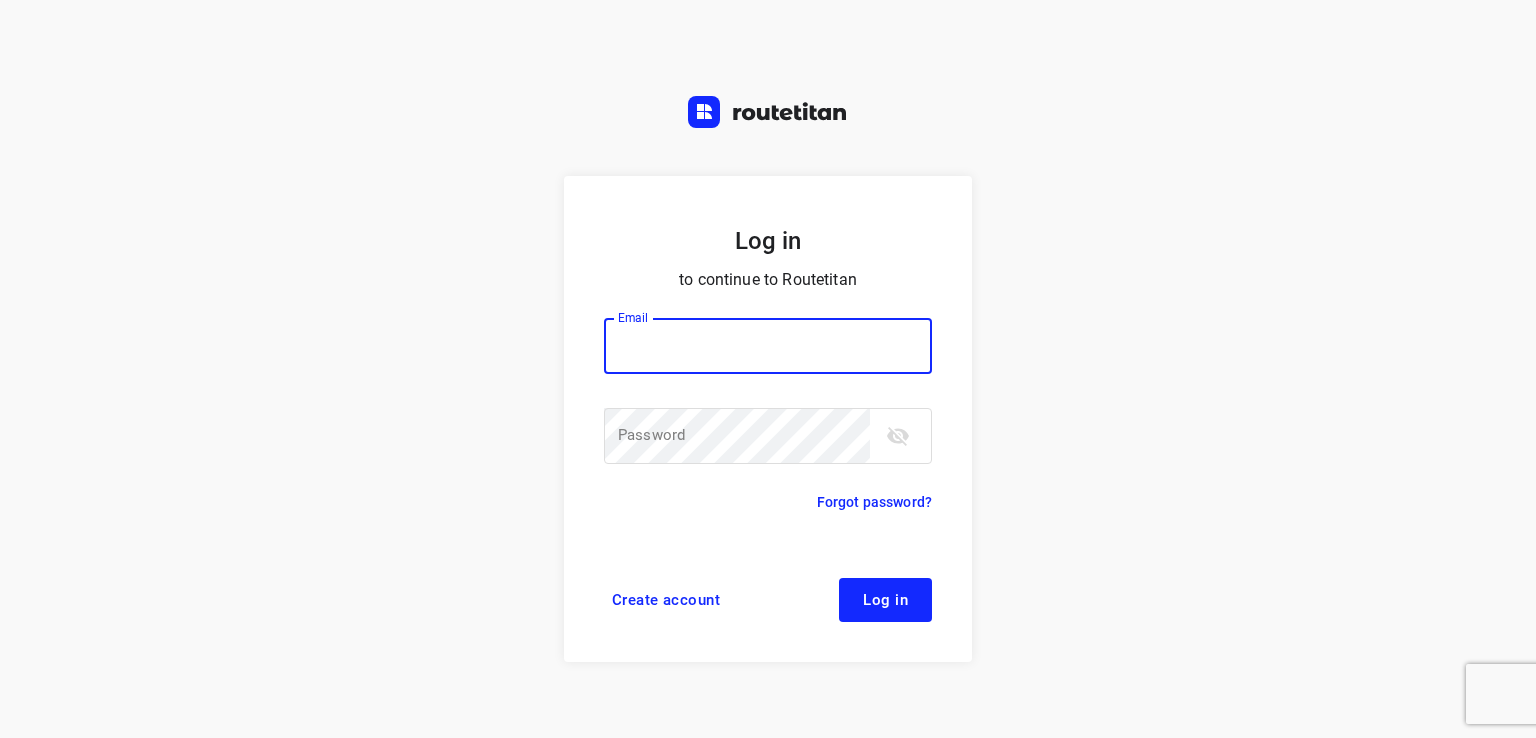 scroll, scrollTop: 0, scrollLeft: 0, axis: both 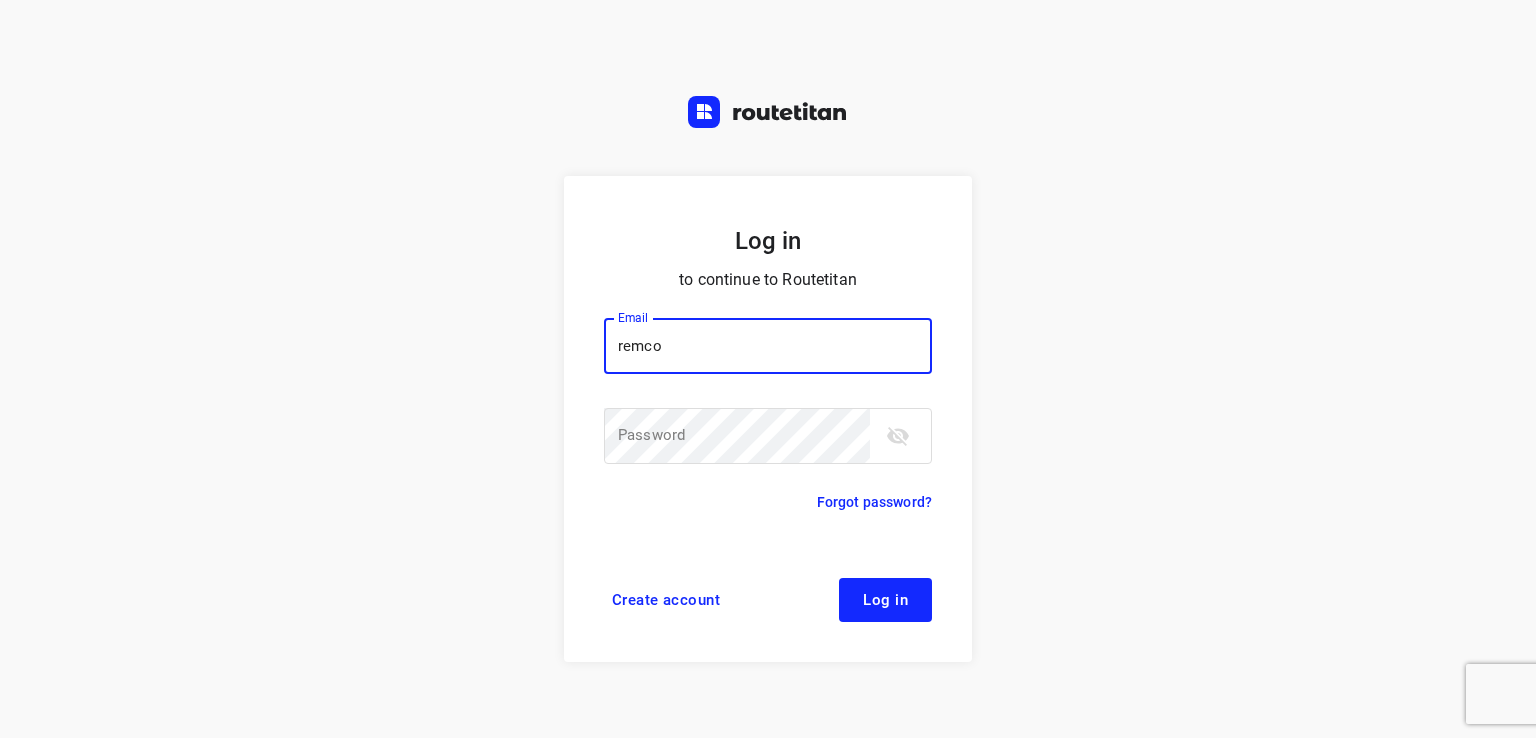 type on "[EMAIL]" 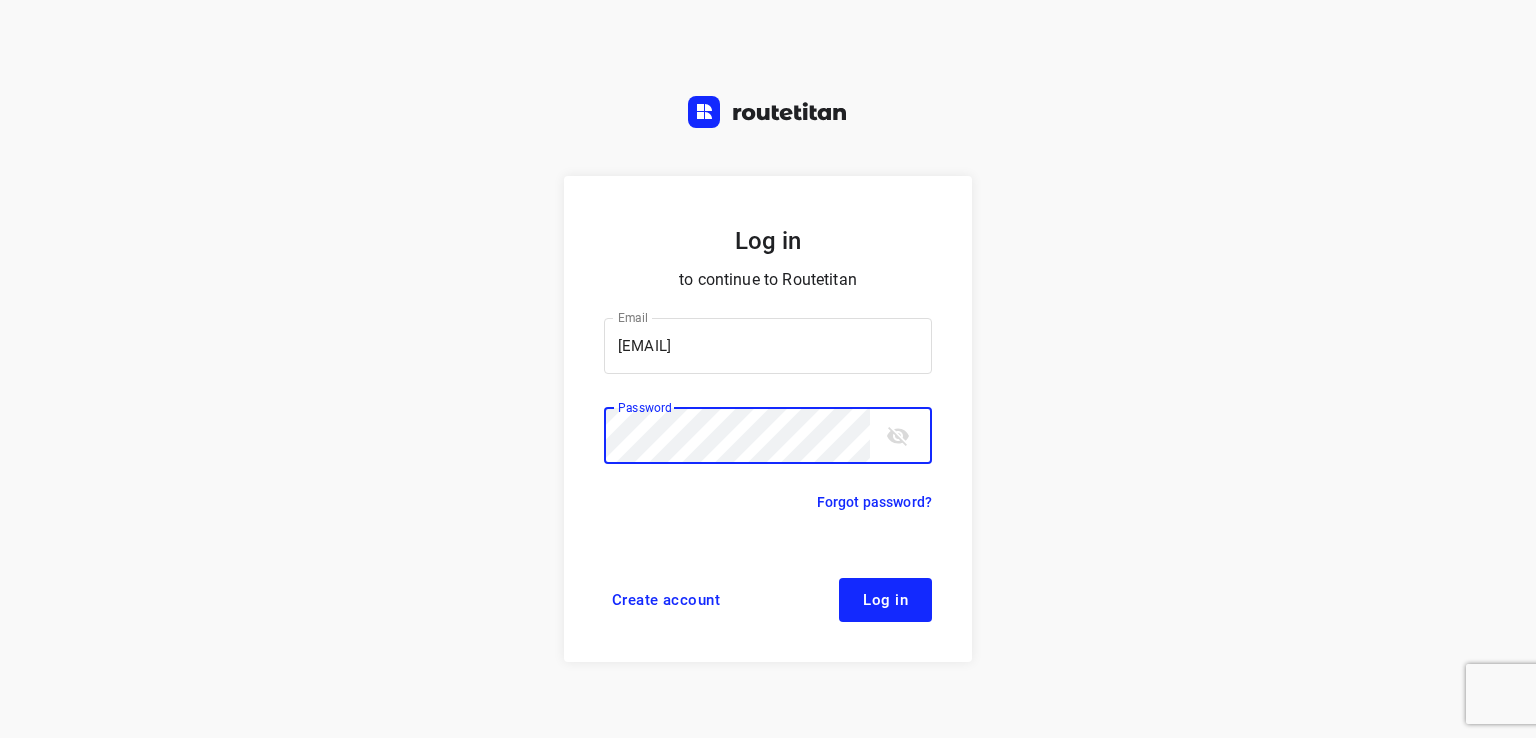 click on "Log in" at bounding box center [885, 600] 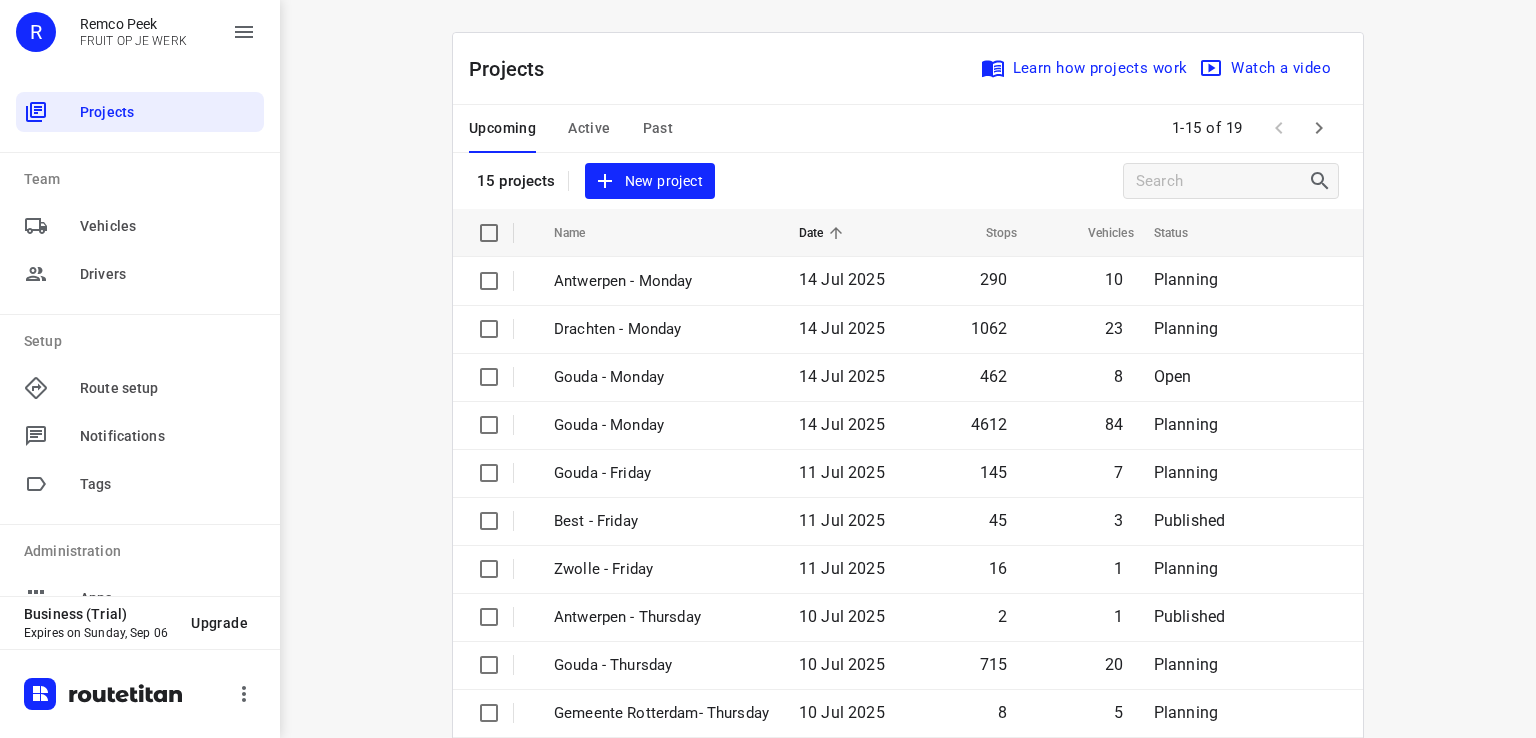 scroll, scrollTop: 0, scrollLeft: 0, axis: both 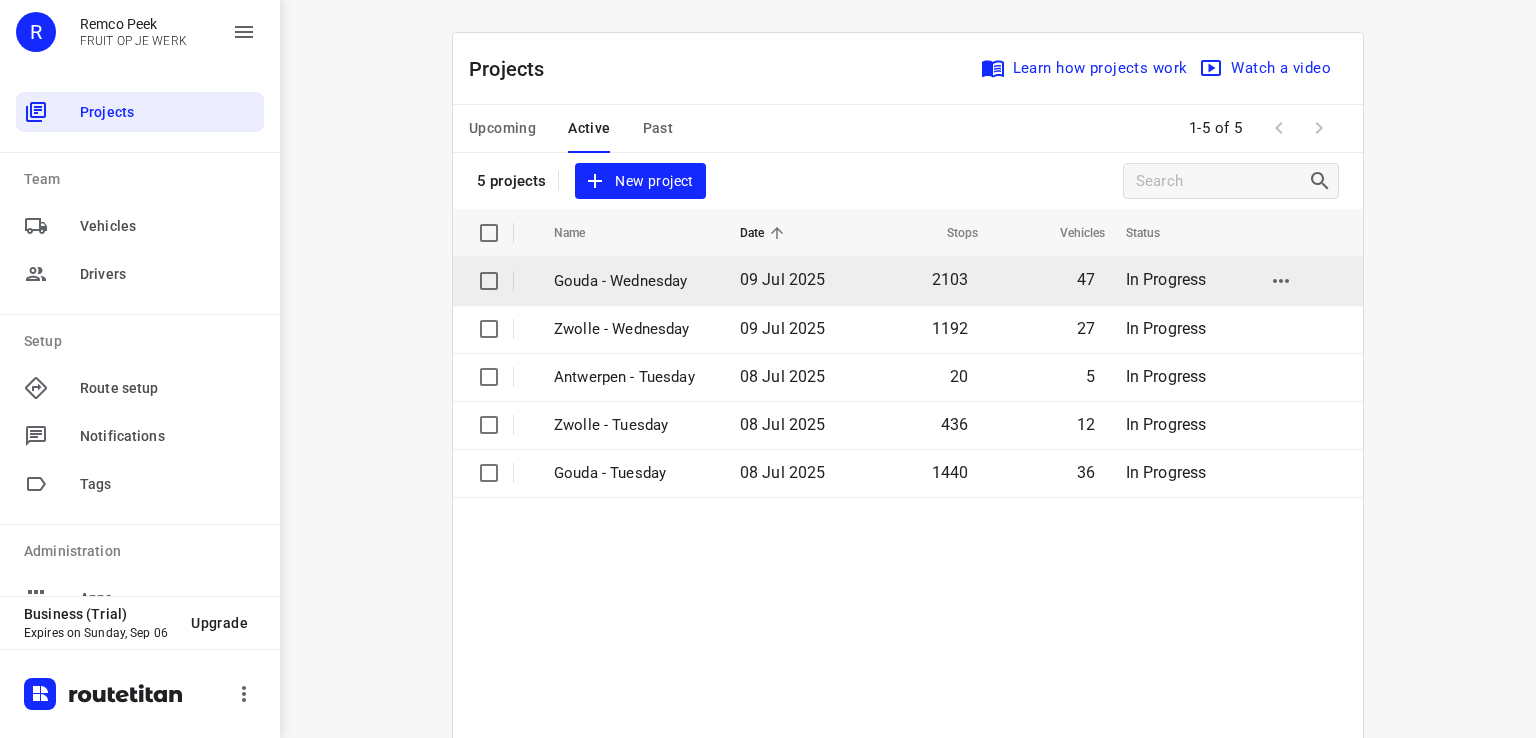 click on "09 Jul 2025" at bounding box center [783, 279] 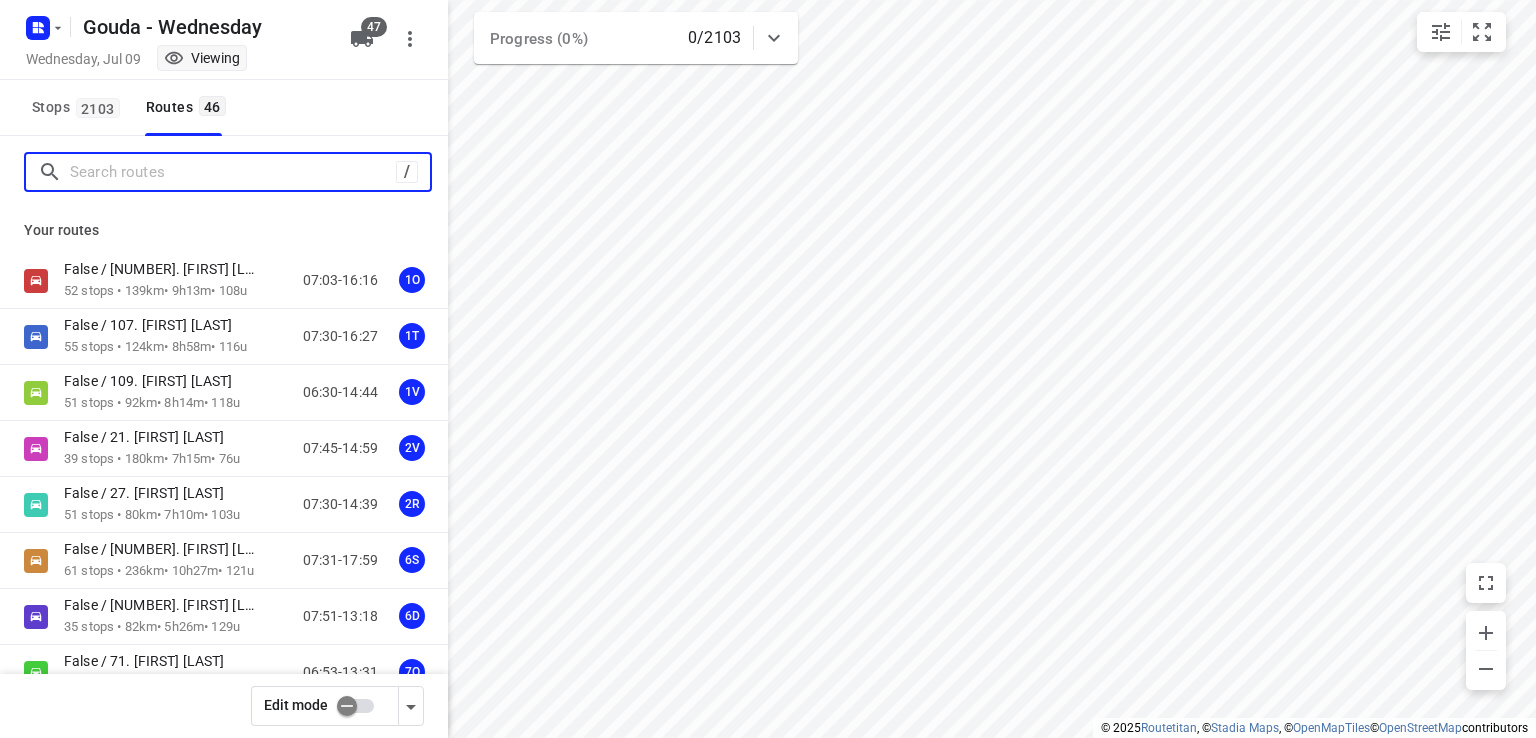 click at bounding box center (233, 172) 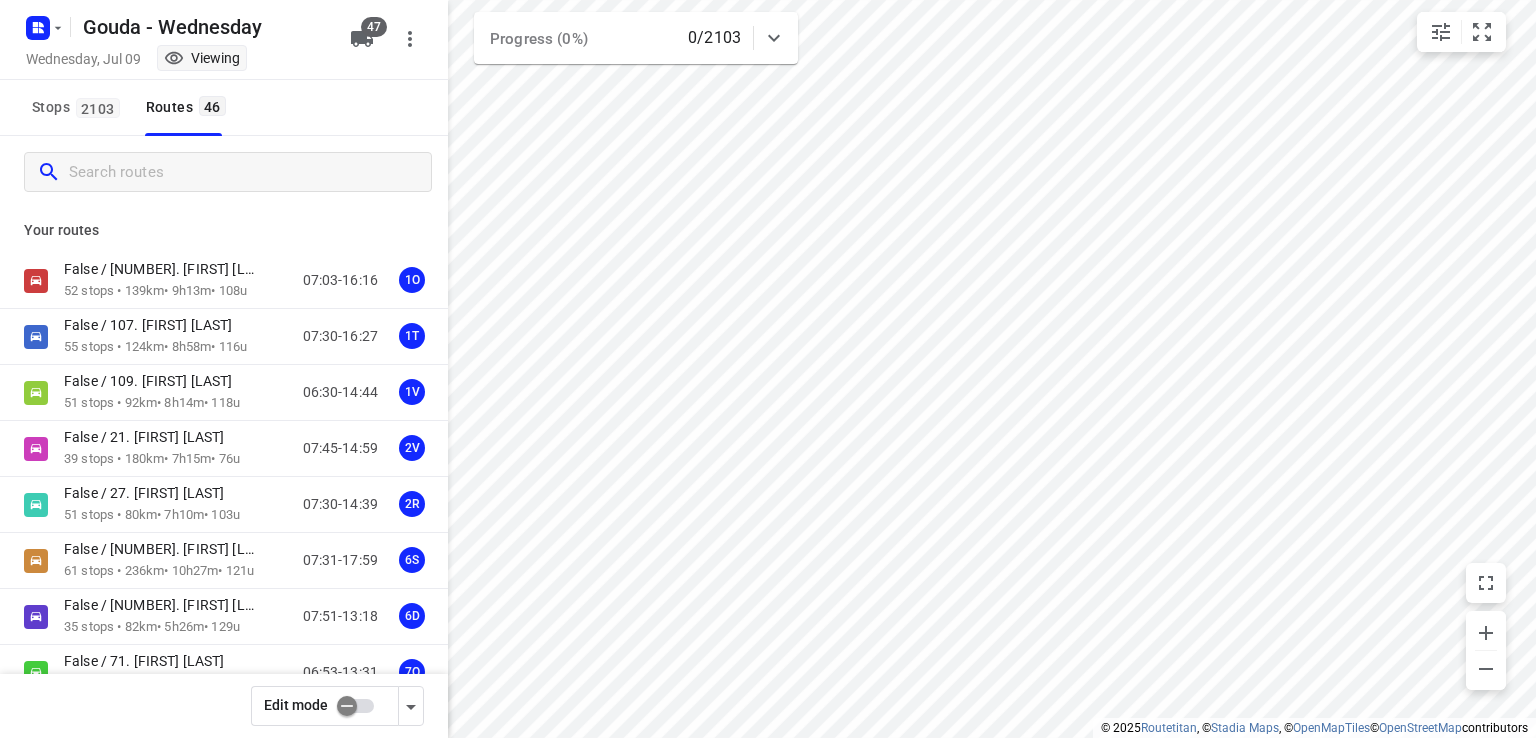 click at bounding box center [347, 706] 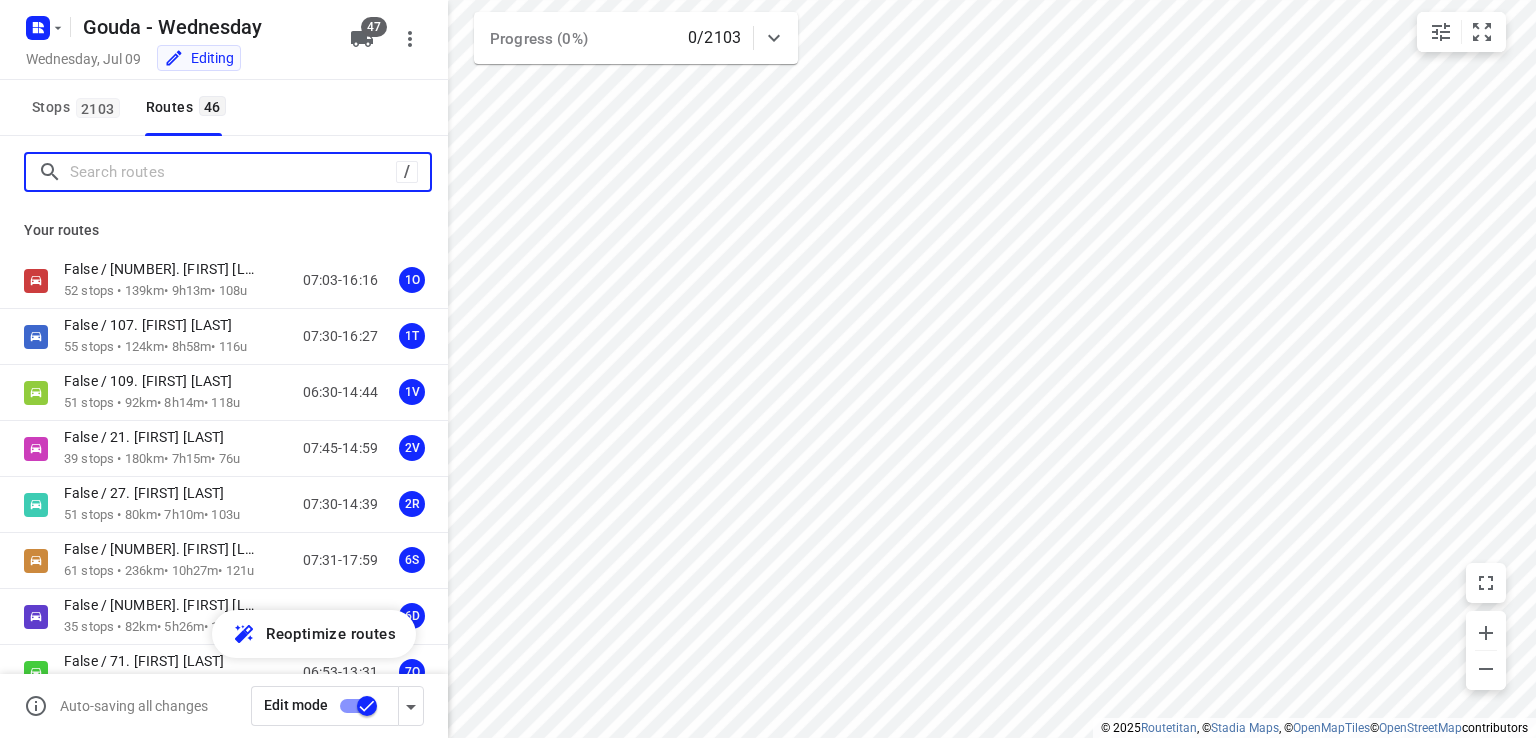 click at bounding box center [233, 172] 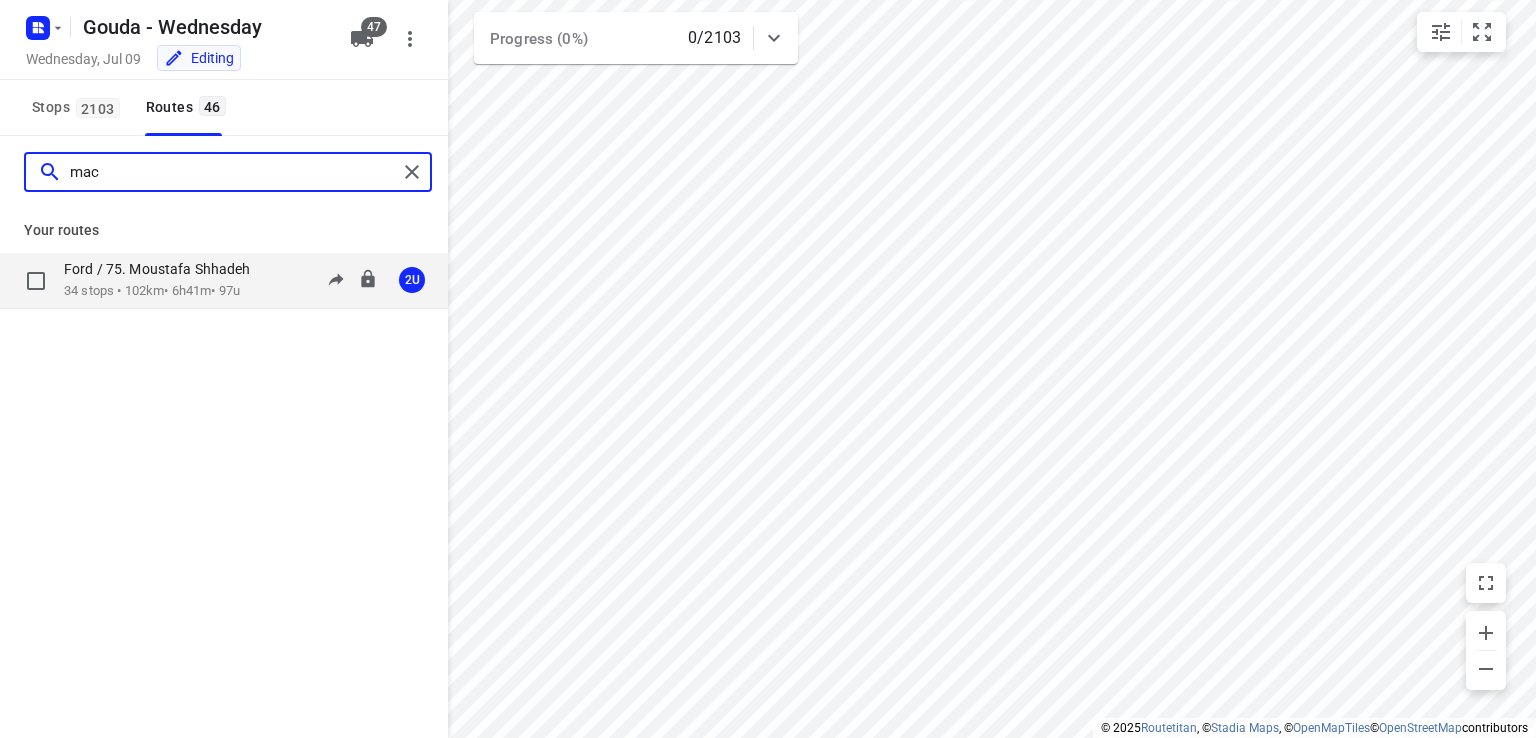 type on "mac" 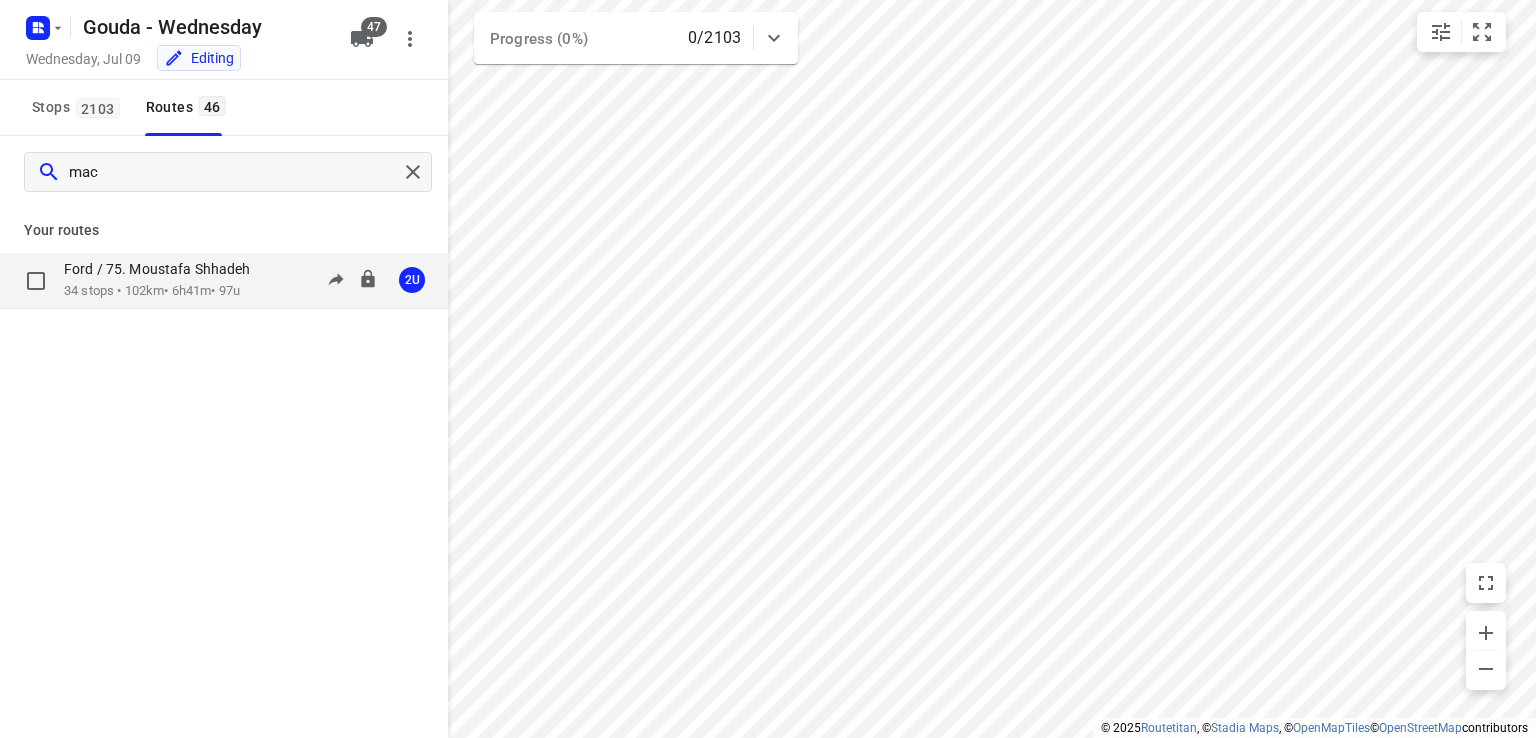 click on "34   stops •   102km  •   6h41m  • 97u" at bounding box center (167, 291) 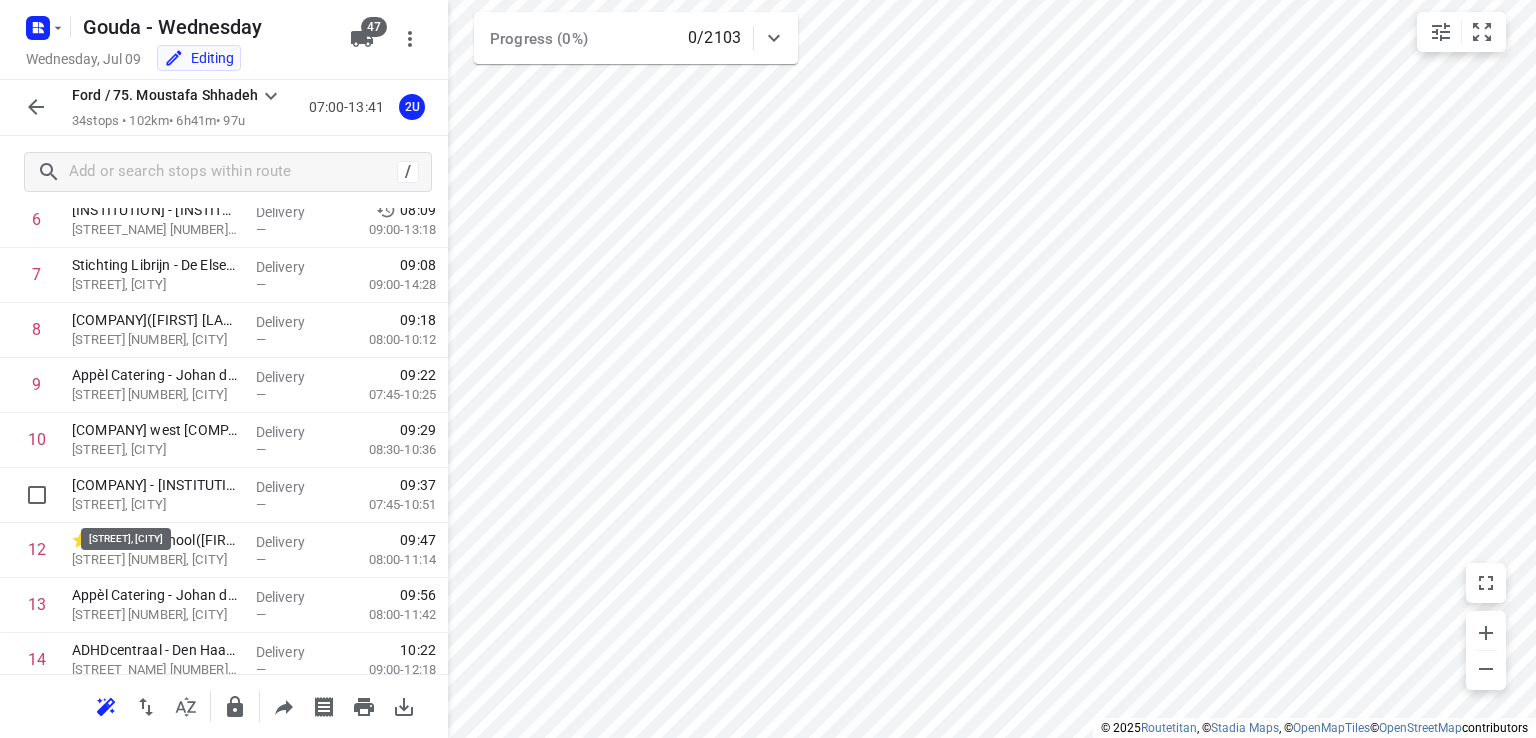 scroll, scrollTop: 0, scrollLeft: 0, axis: both 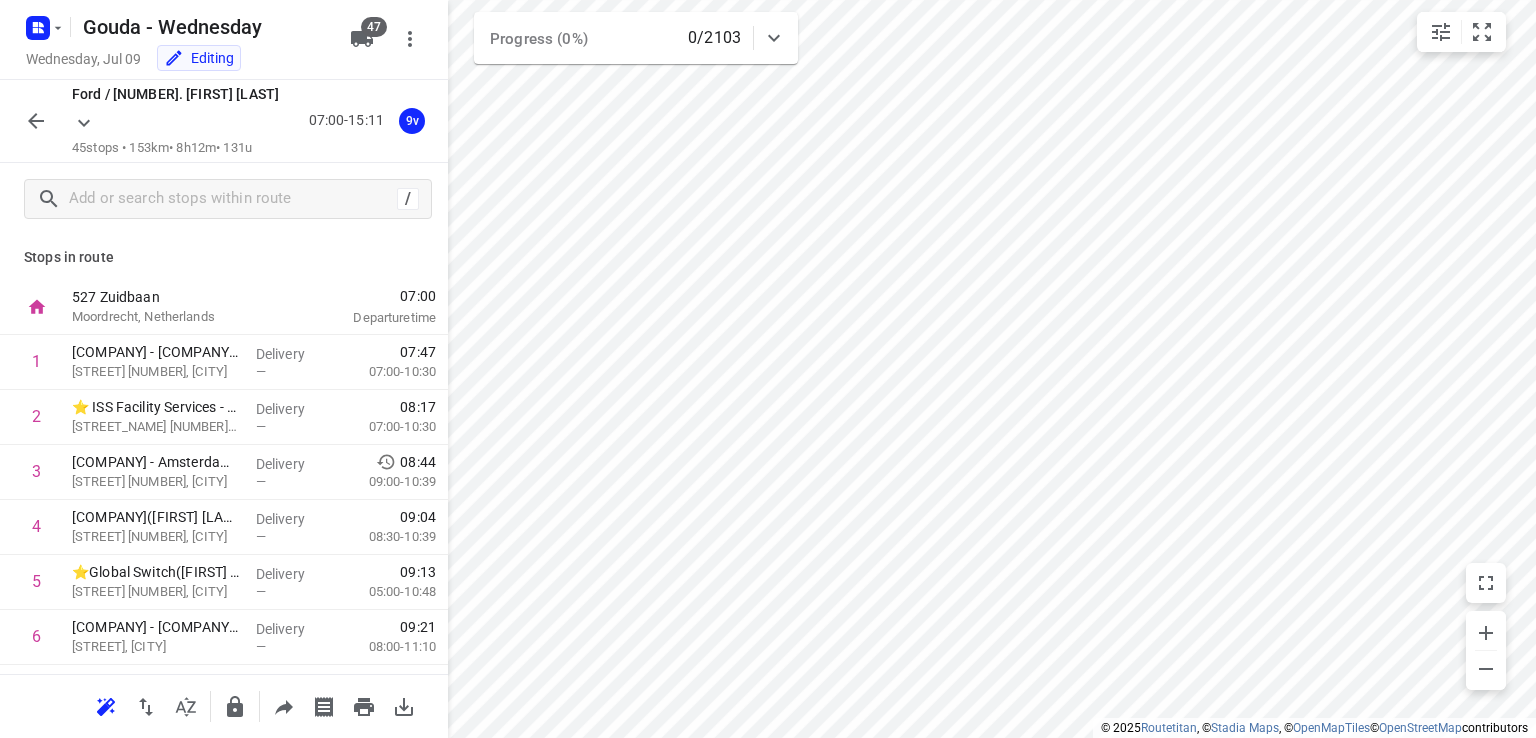 click at bounding box center [36, 121] 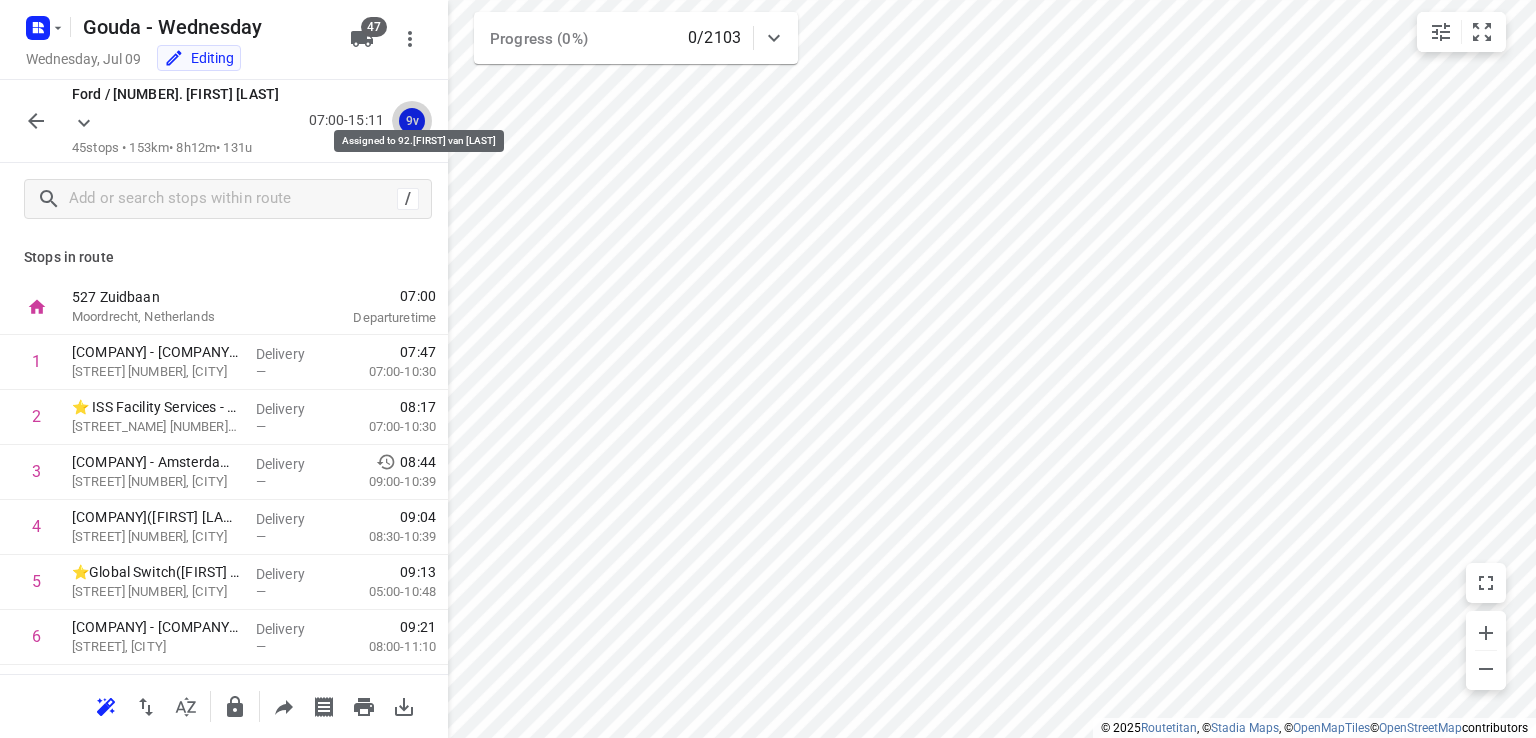 click on "9v" at bounding box center [412, 121] 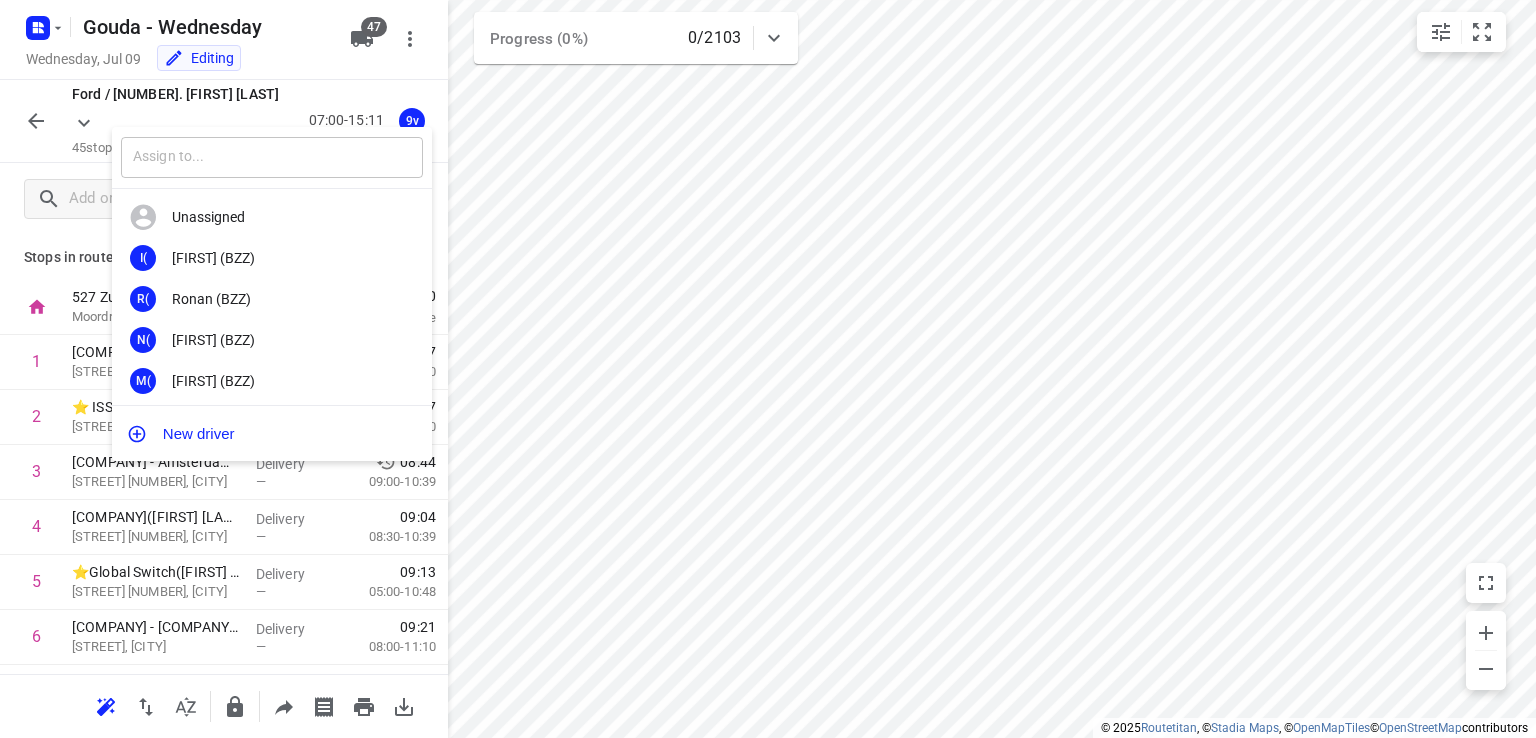 click at bounding box center (272, 157) 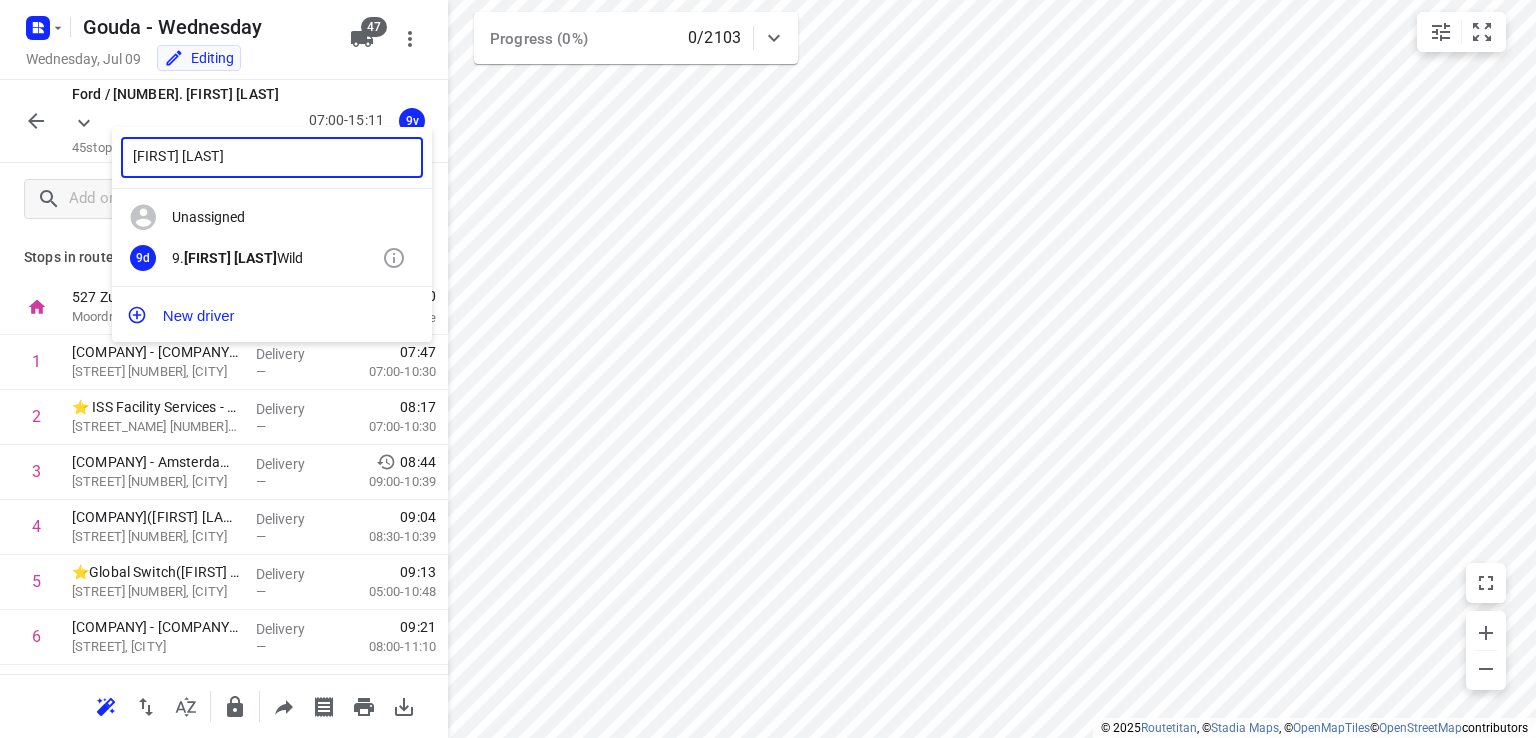type on "[FIRST] [LAST]" 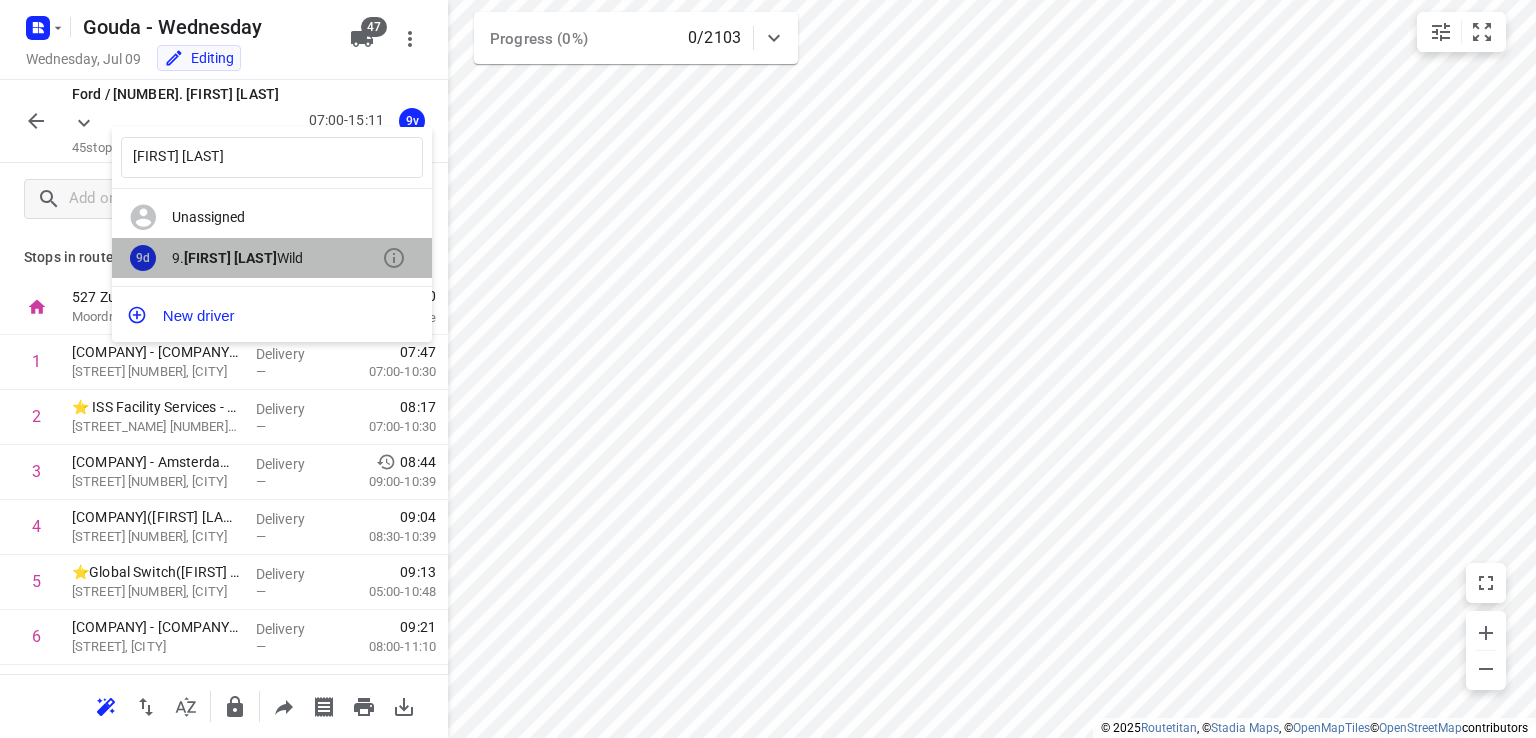click on "9. [FIRST] [LAST]" at bounding box center (277, 217) 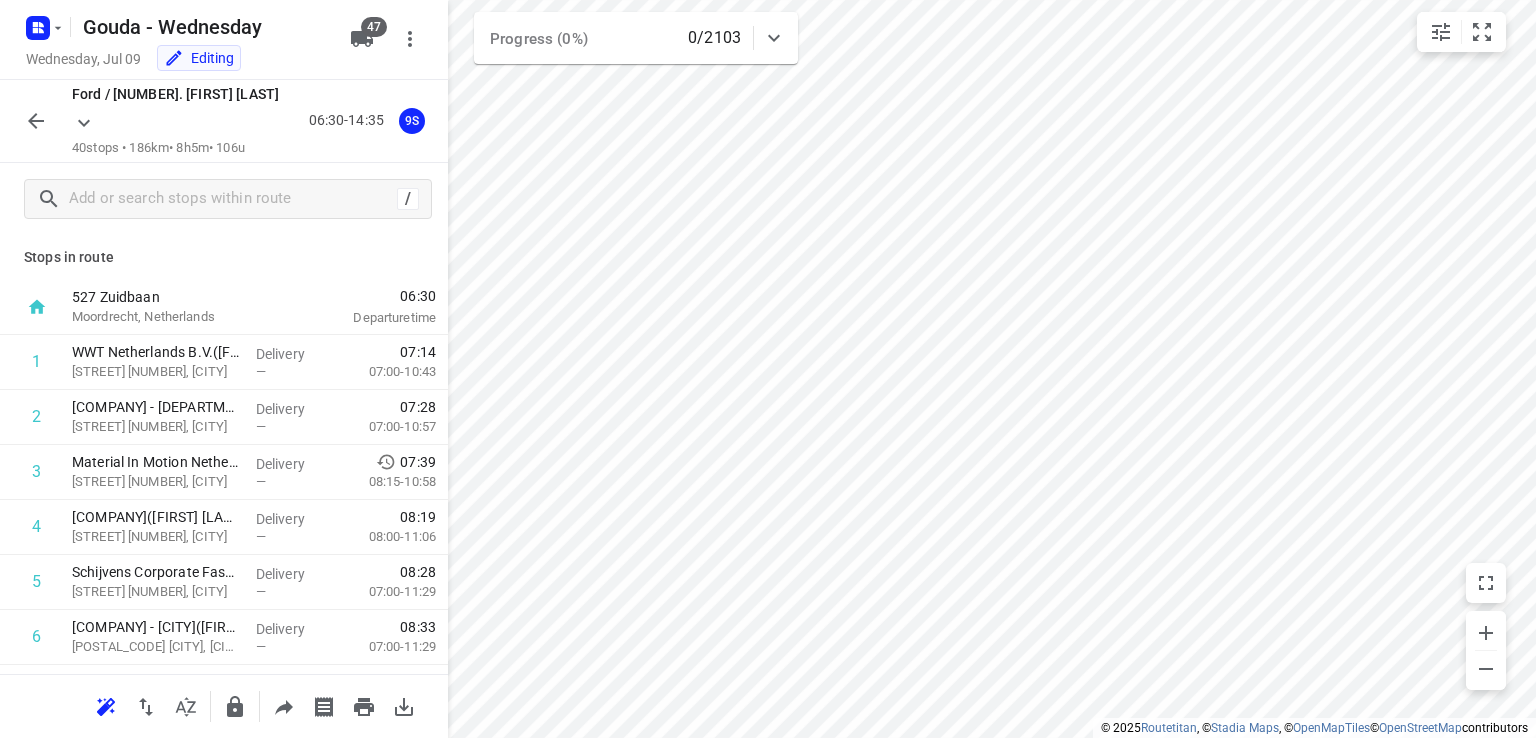 click on "06:30 Departure  time" at bounding box center (376, 307) 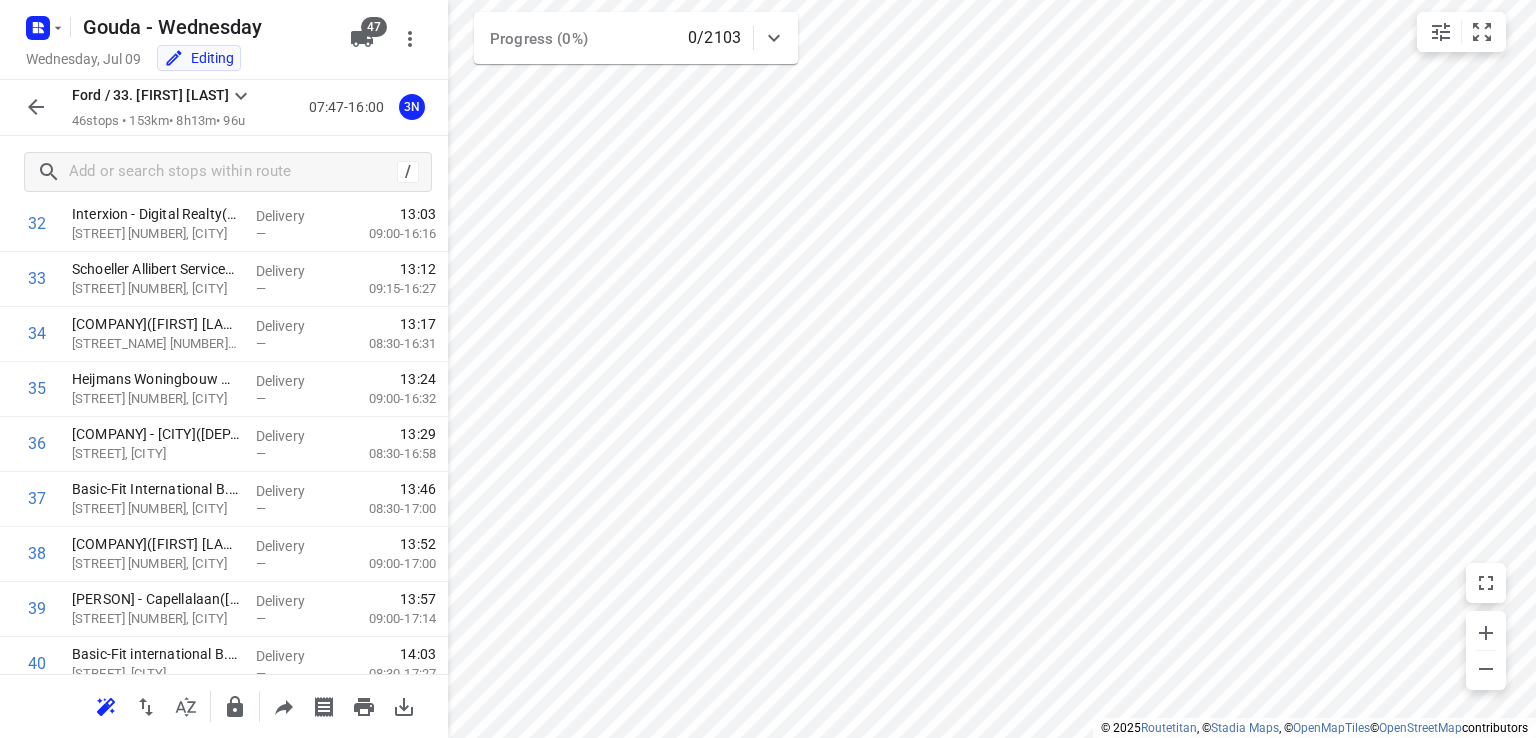 scroll, scrollTop: 2219, scrollLeft: 0, axis: vertical 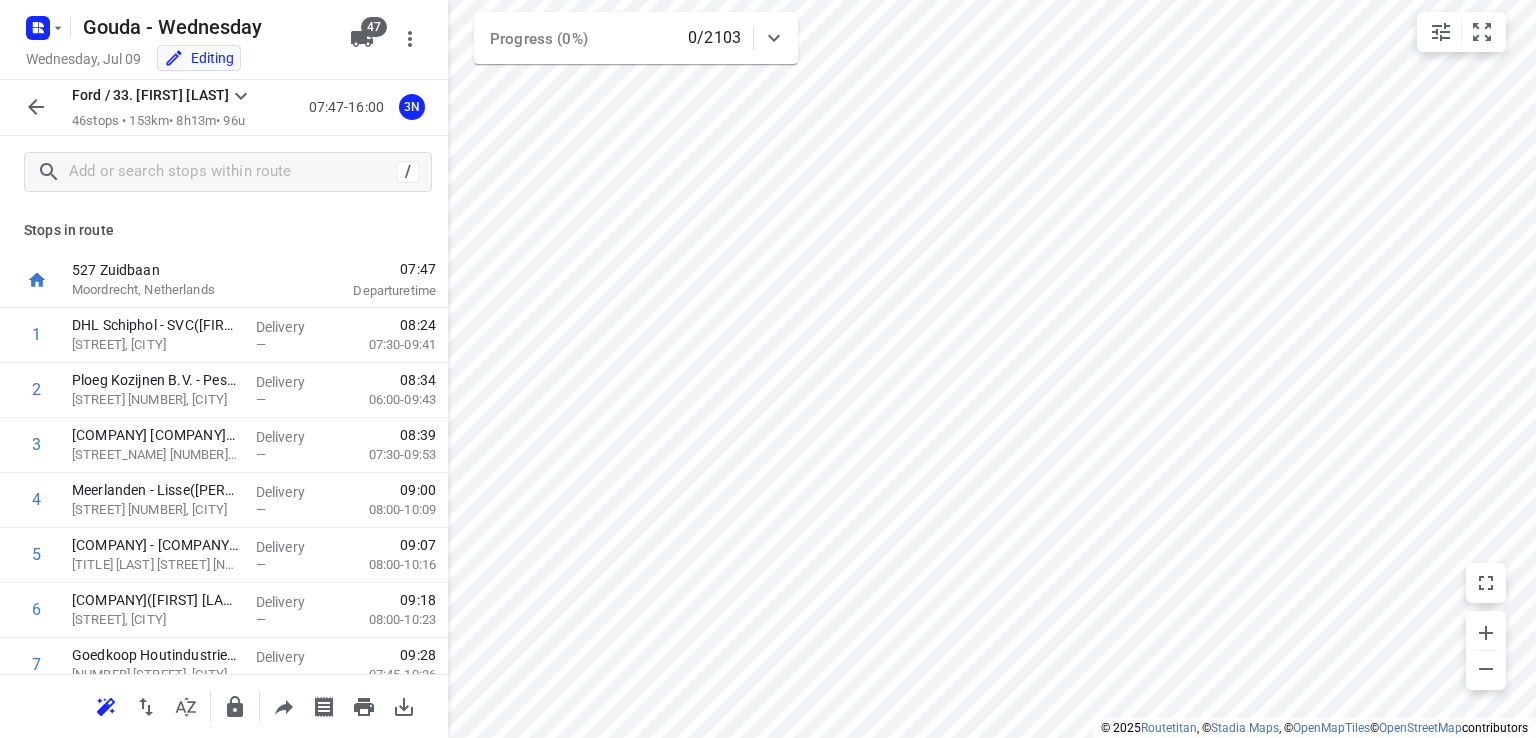 click on "3N" at bounding box center [412, 107] 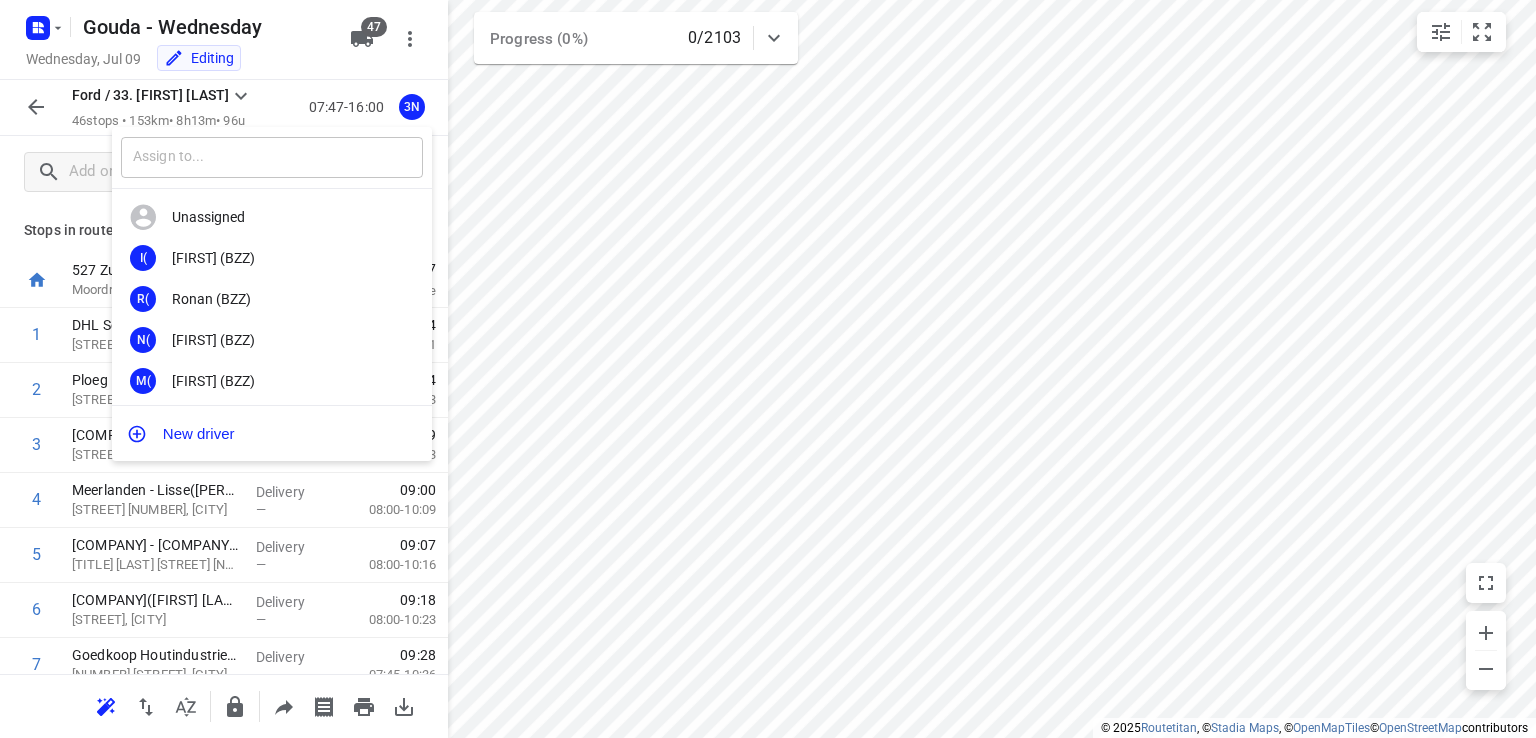 click at bounding box center [272, 157] 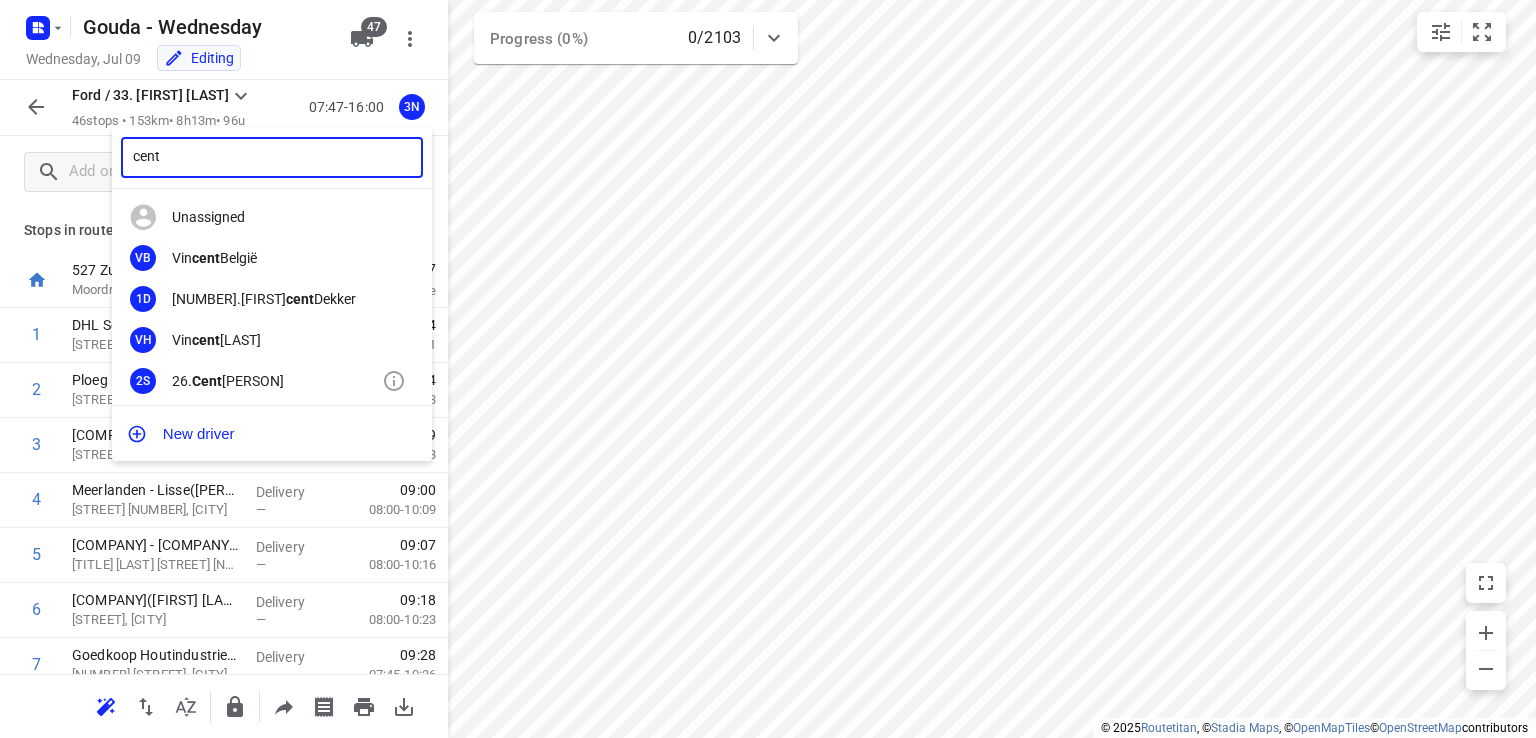 type on "cent" 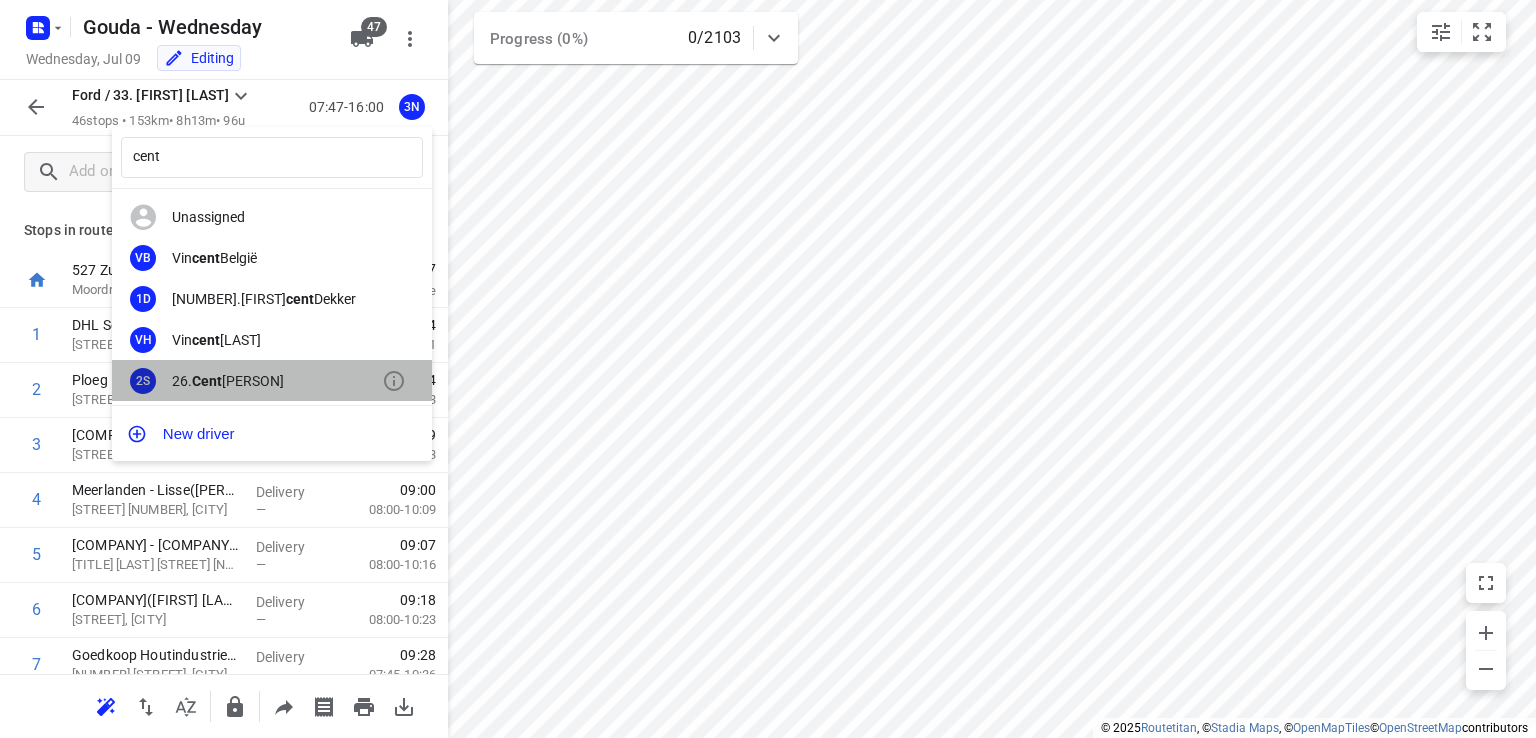 click on "[NUMBER] [NUMBER]. [FIRST] [LAST]" at bounding box center (272, 380) 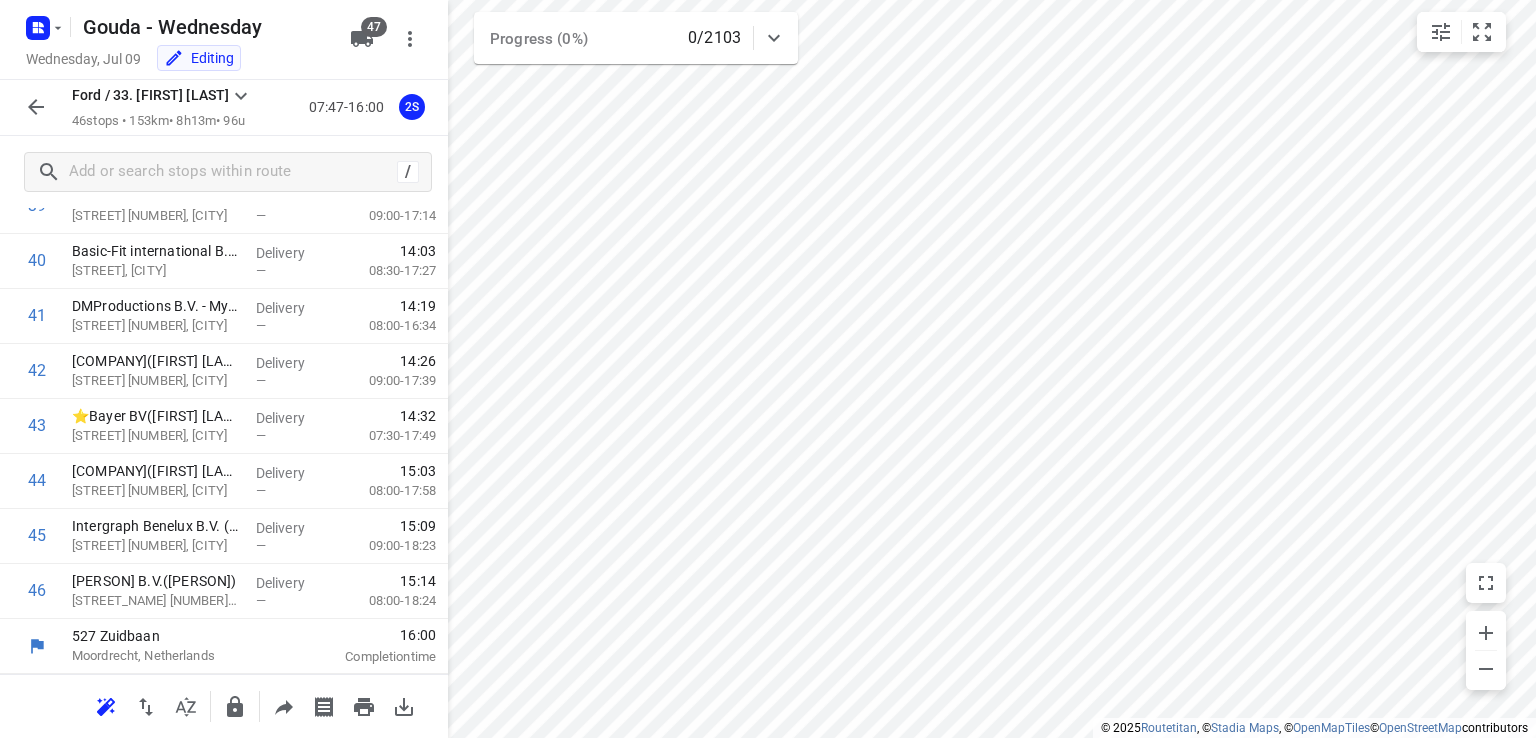 scroll, scrollTop: 1819, scrollLeft: 0, axis: vertical 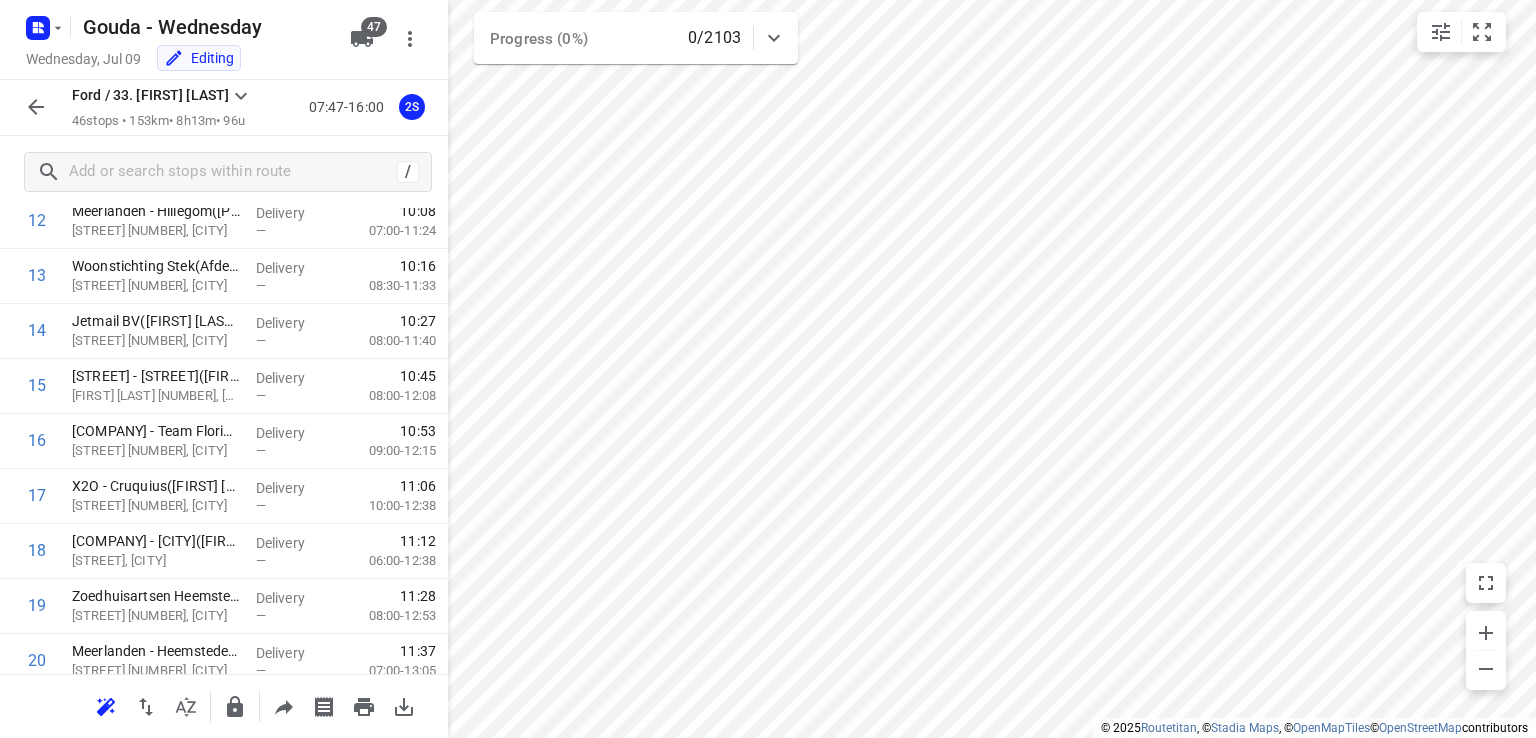 click at bounding box center (36, 107) 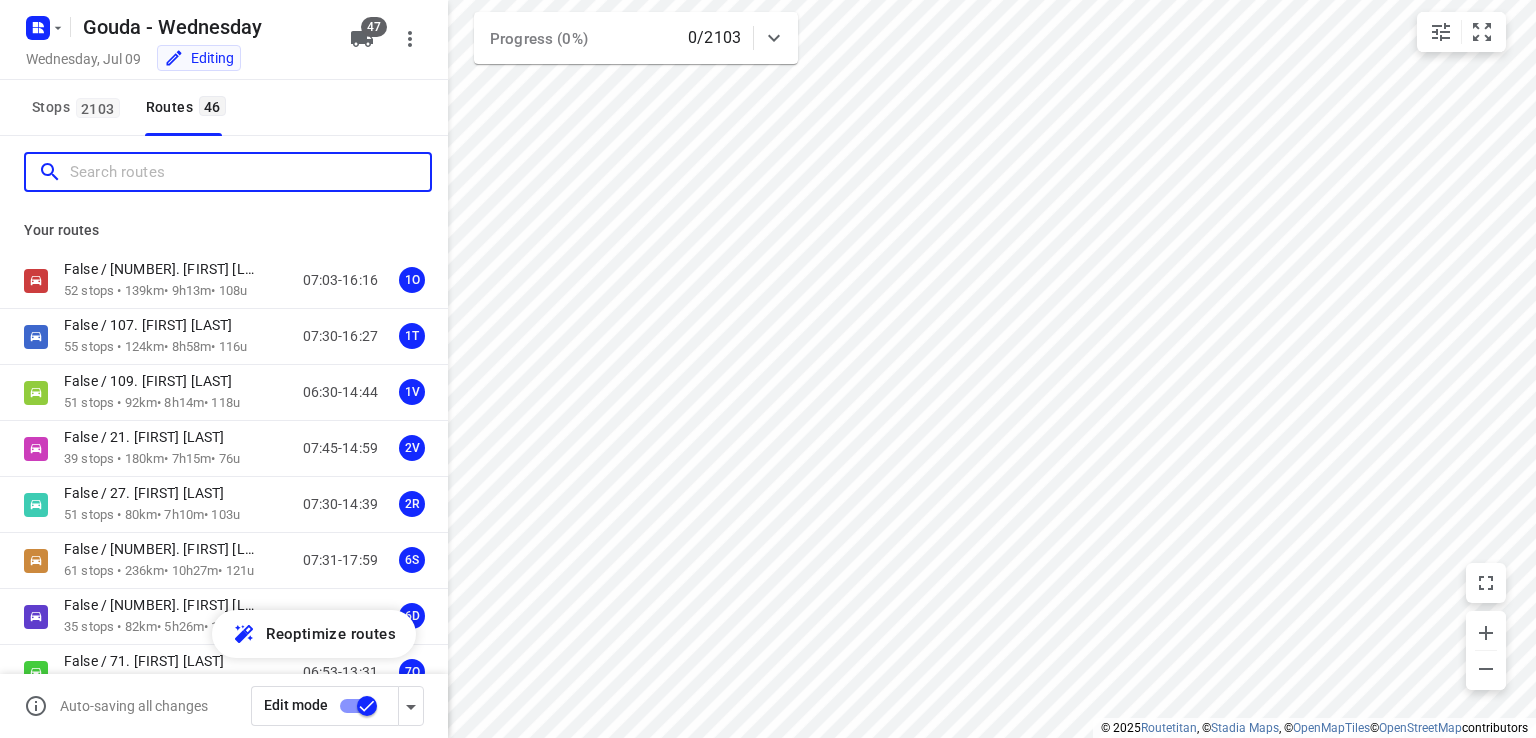 click at bounding box center (250, 172) 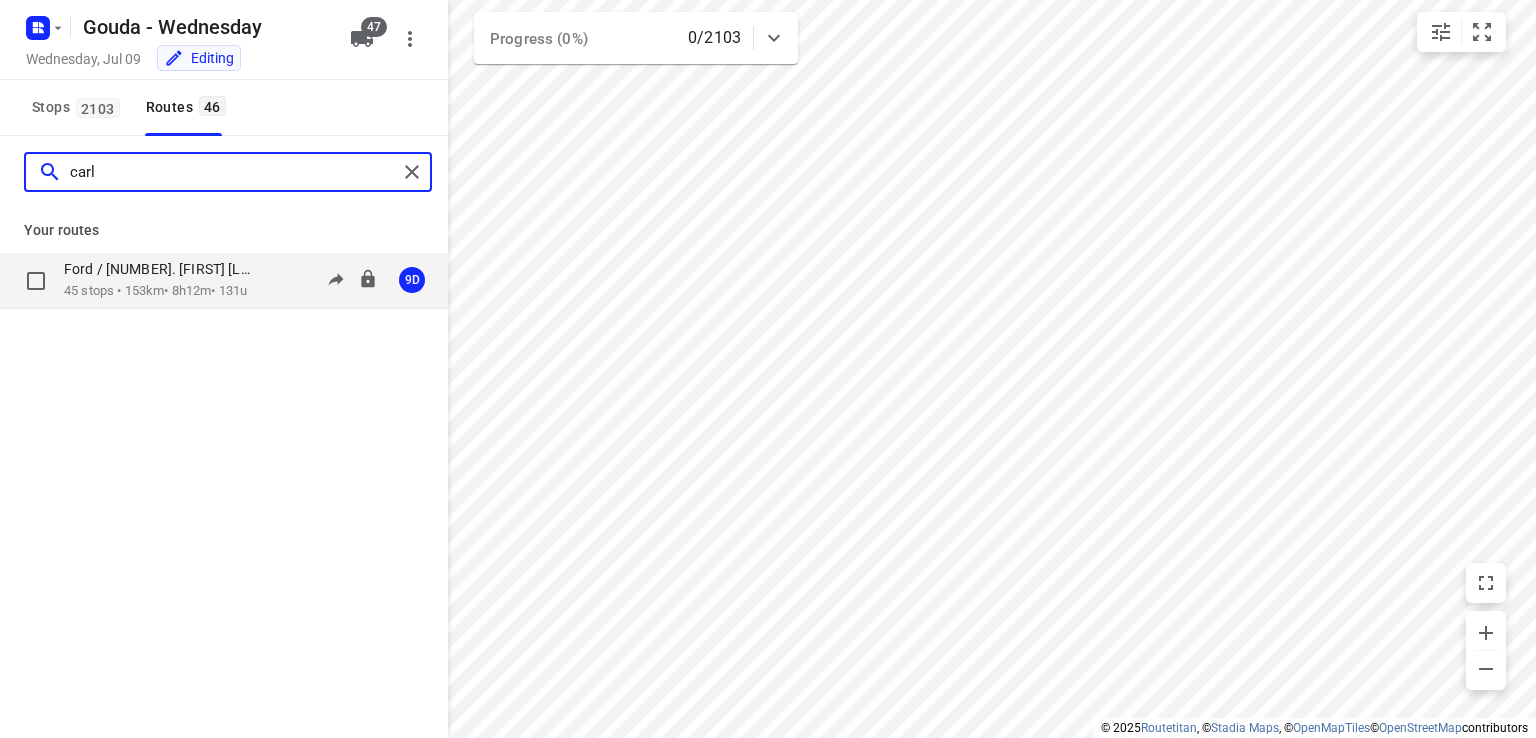 type on "carl" 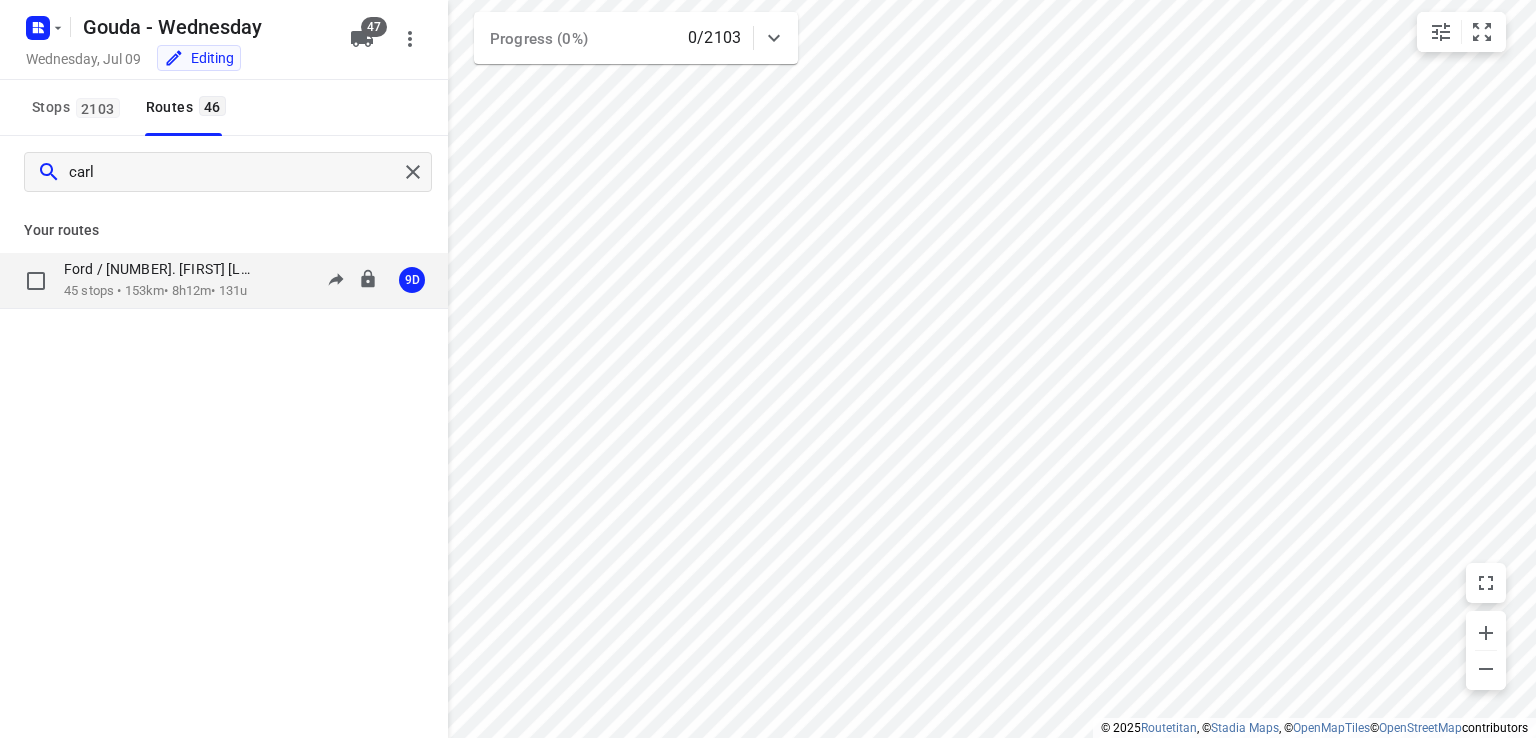 click on "Ford / [NUMBER]. [FIRST] [LAST]" at bounding box center (167, 269) 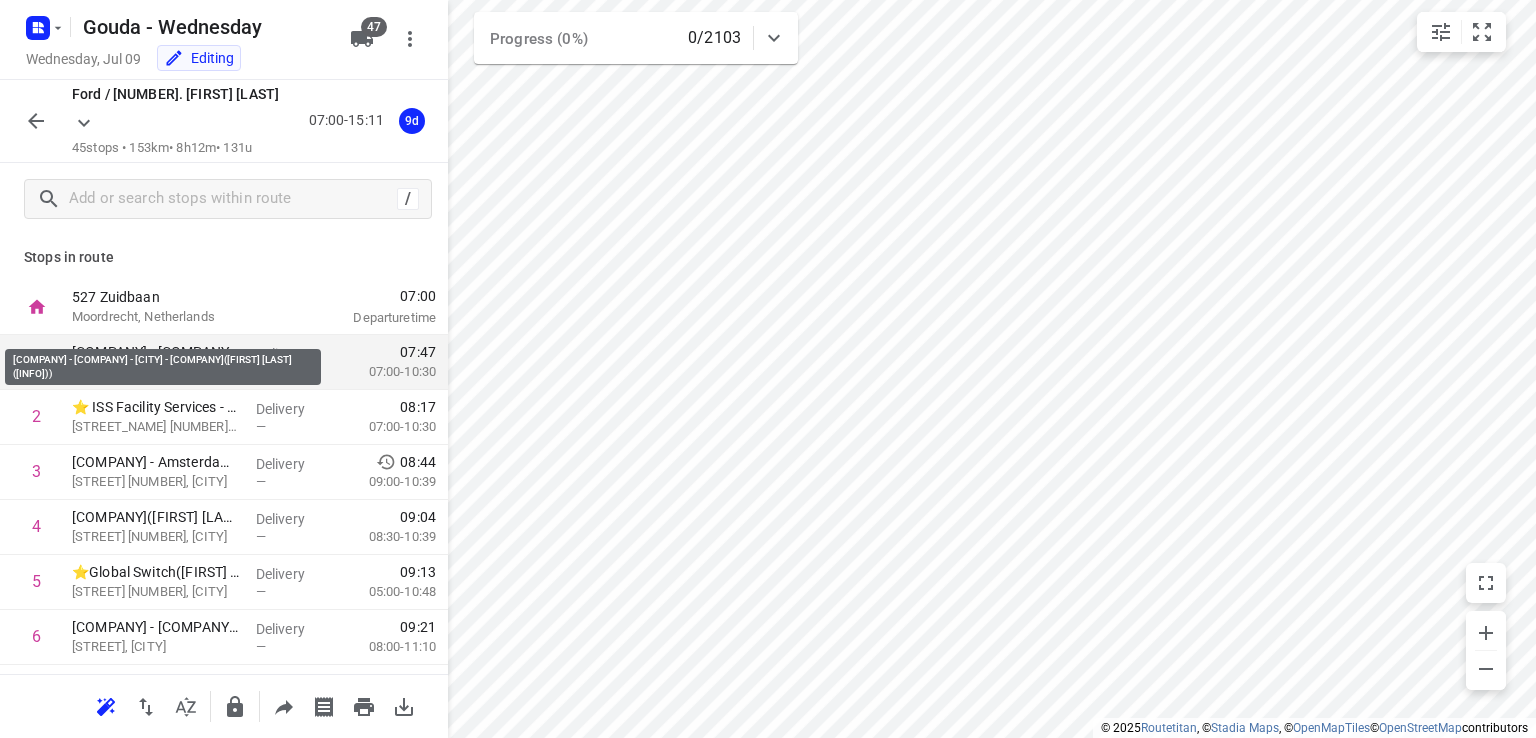 click on "[COMPANY] - [COMPANY] - [CITY] - [COMPANY]([FIRST] [LAST] ([INFO]))" at bounding box center (156, 352) 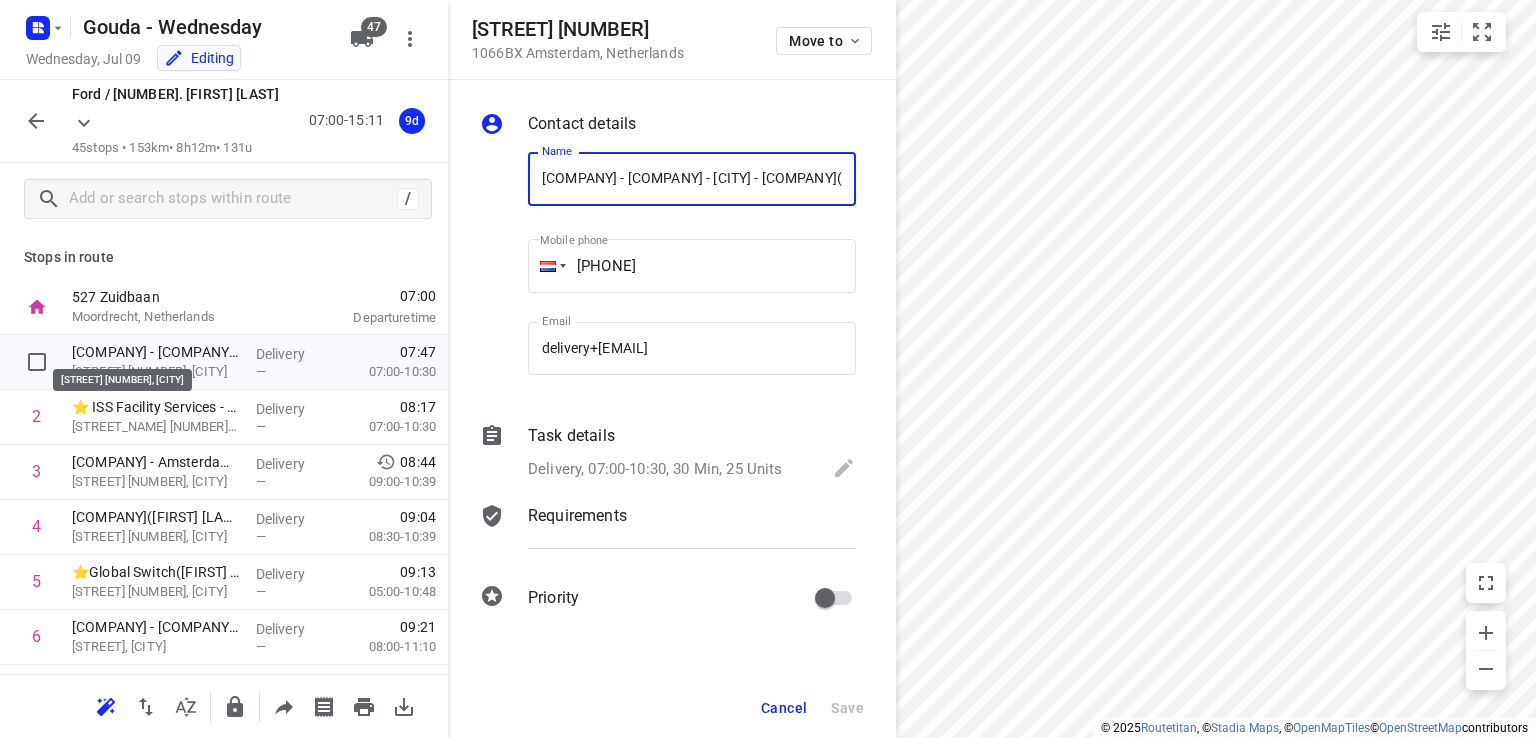 scroll, scrollTop: 0, scrollLeft: 585, axis: horizontal 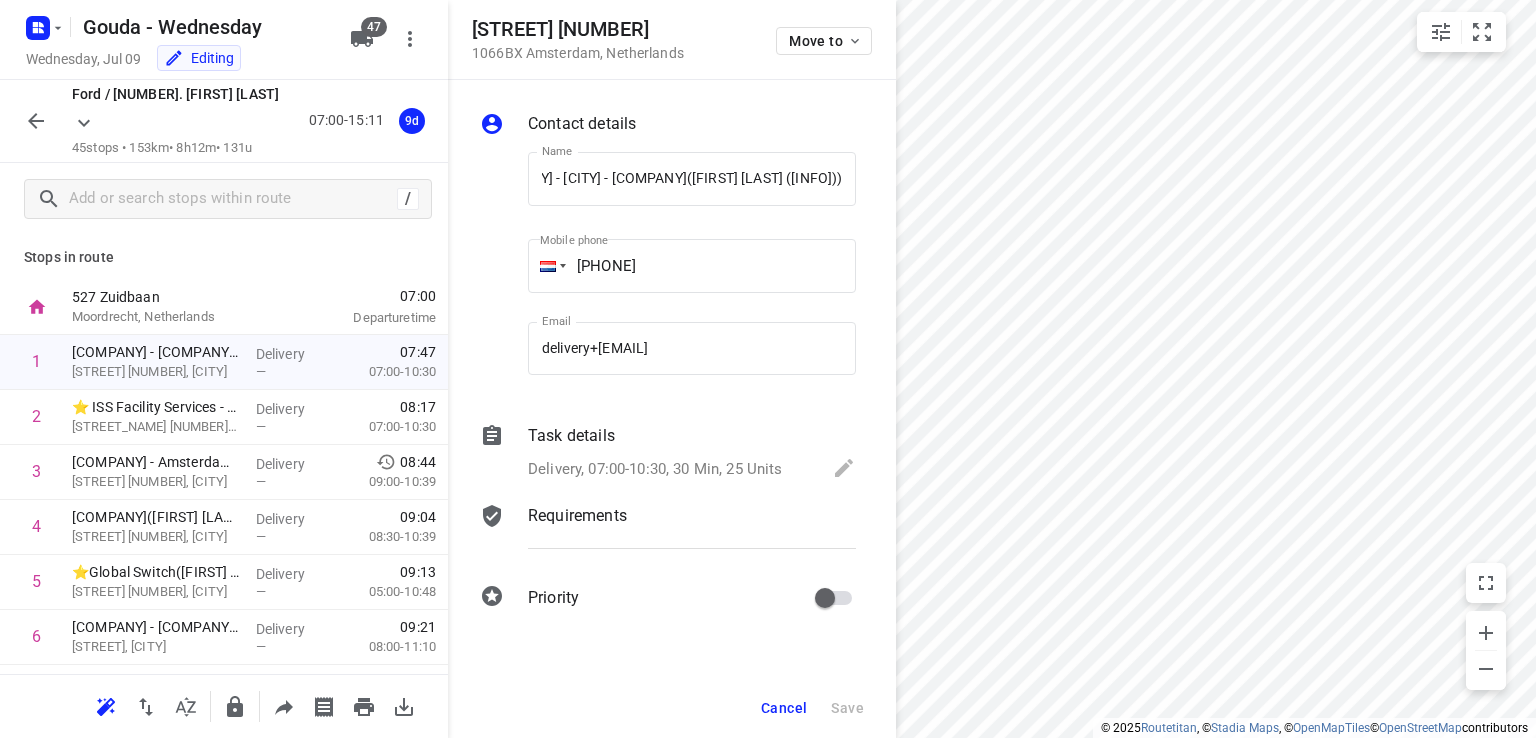 click on "Delivery, 07:00-10:30, 30 Min, 25 Units" at bounding box center [692, 470] 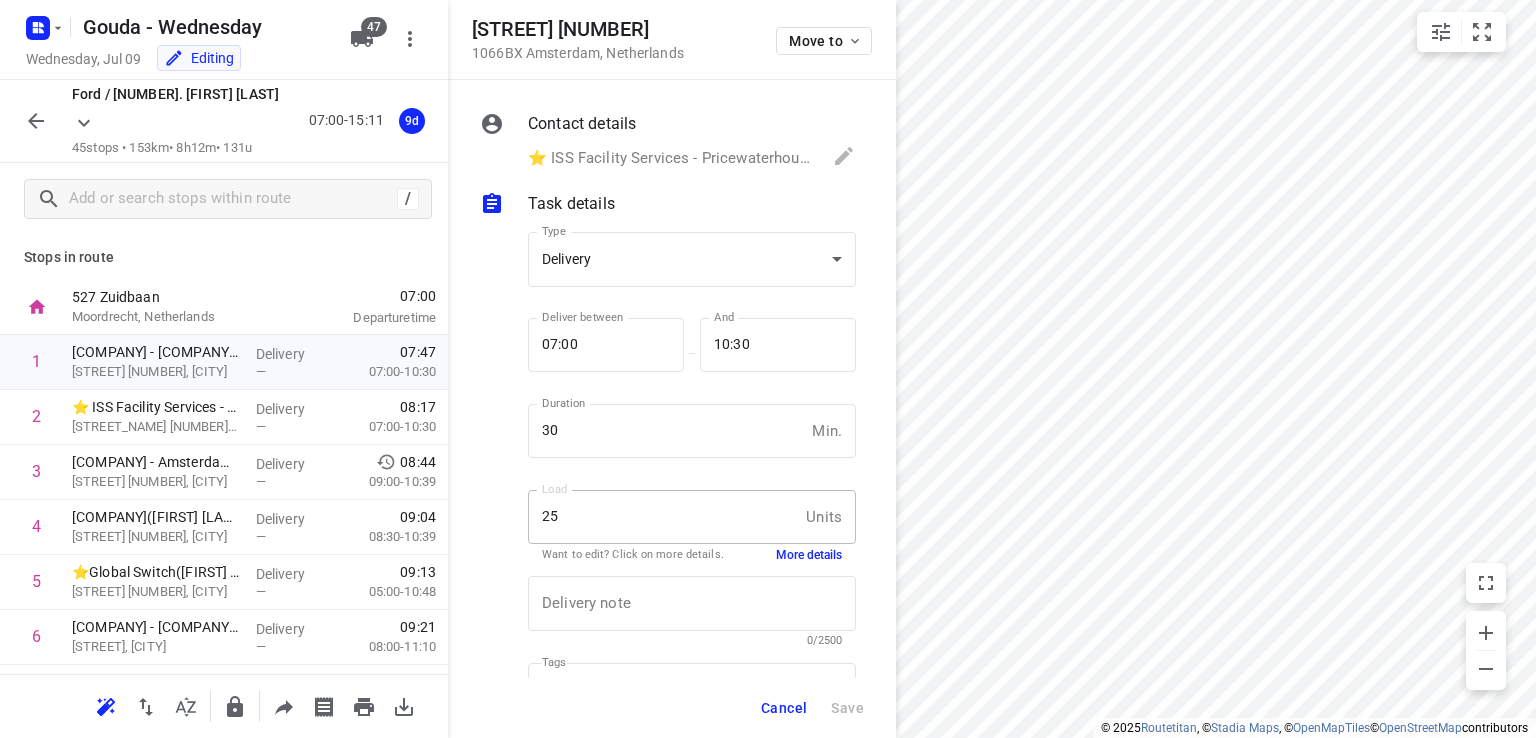 scroll, scrollTop: 0, scrollLeft: 0, axis: both 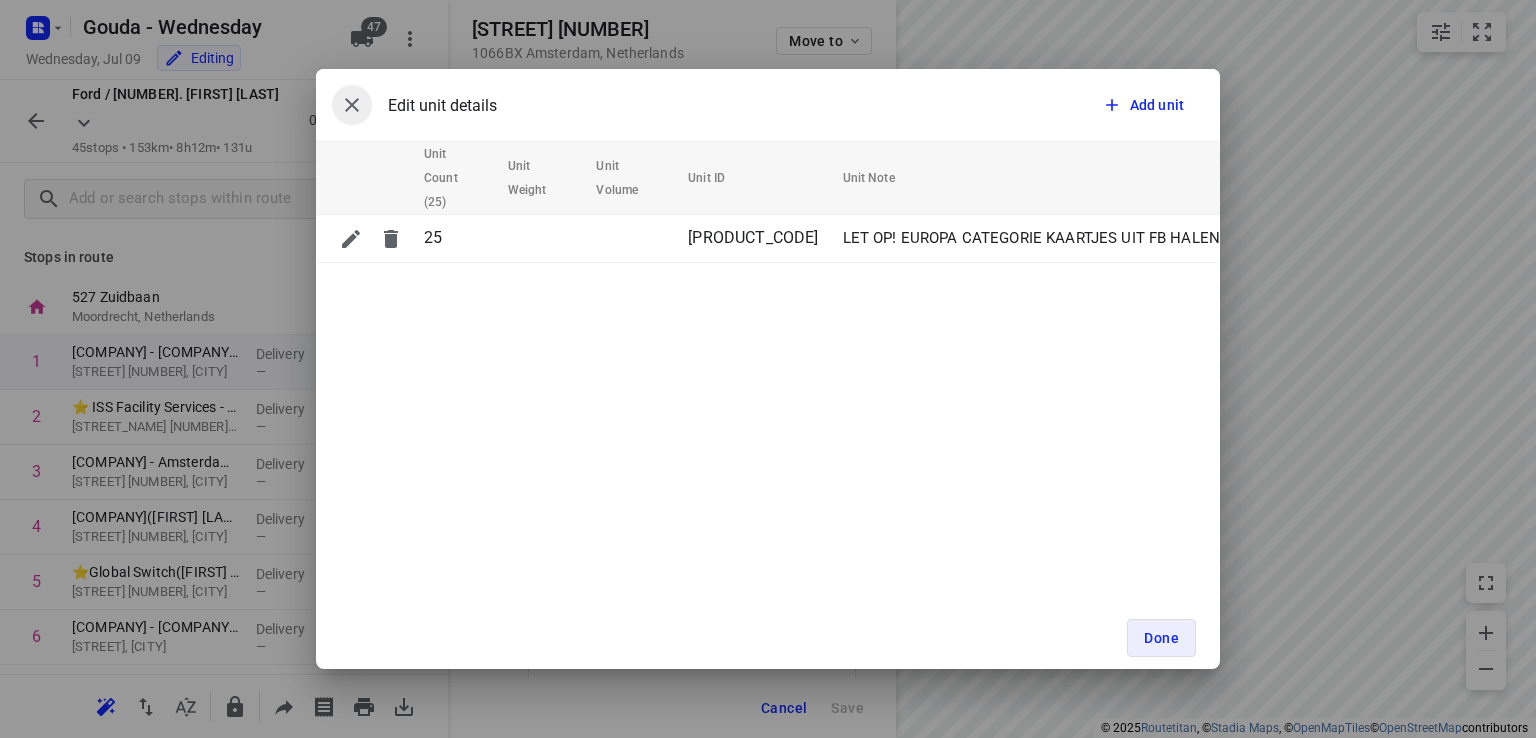 click at bounding box center [352, 105] 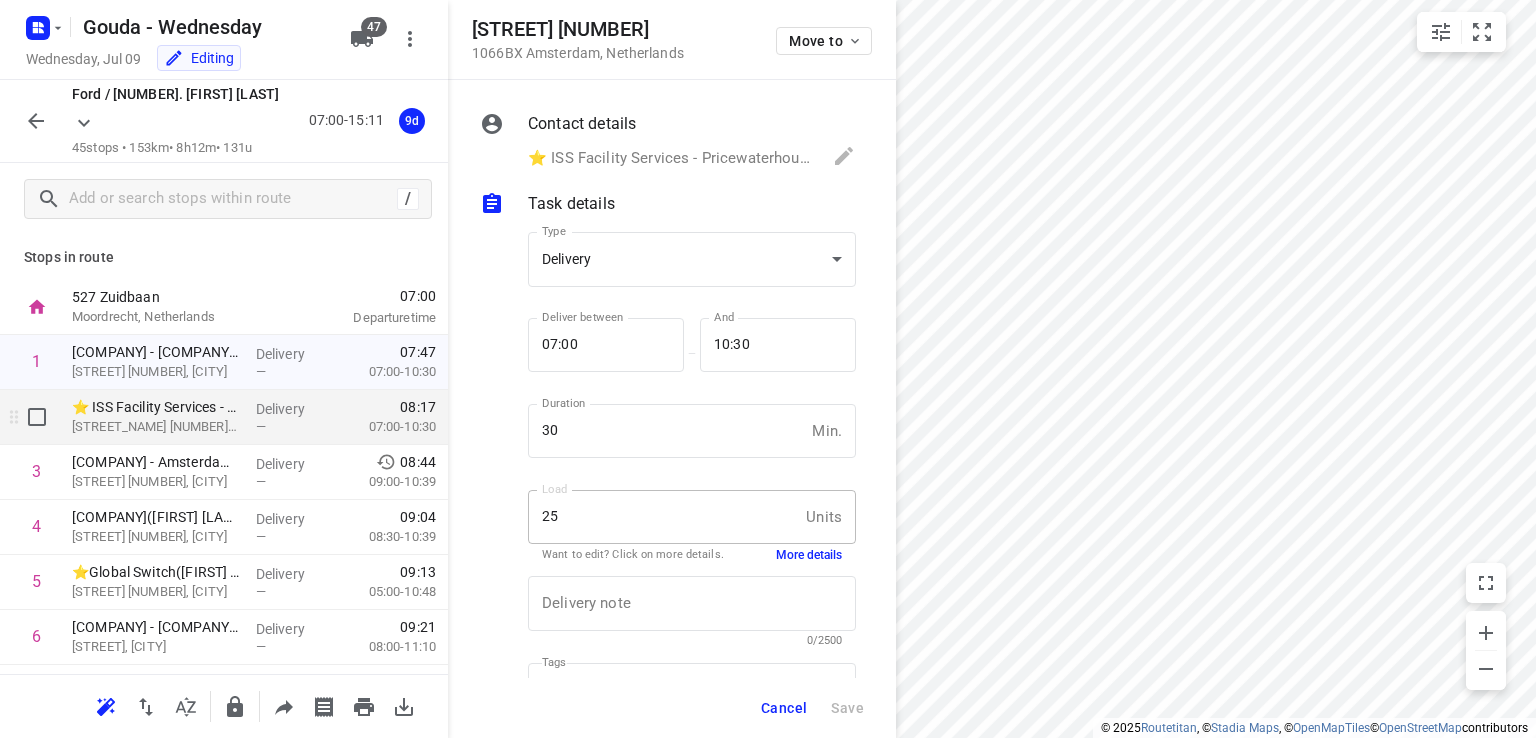 click on "⭐ ISS Facility Services - PricewaterhouseCoopers - Amsterdam - Westgate [NUMBER]([FIRST] [LAST] (WIJZIGINGEN ALLEEN VIA KAROLA OF JULIA))" at bounding box center [156, 407] 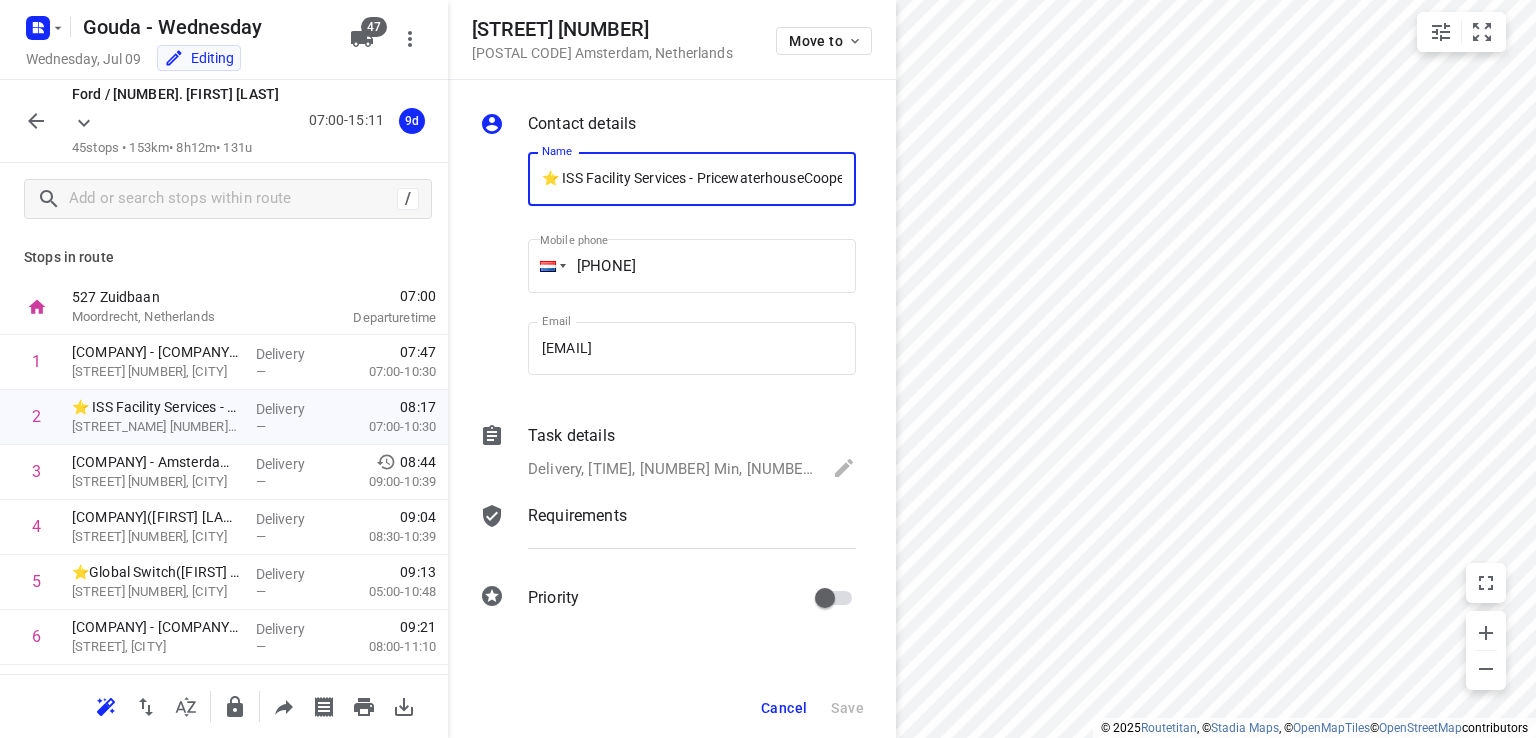 scroll, scrollTop: 0, scrollLeft: 585, axis: horizontal 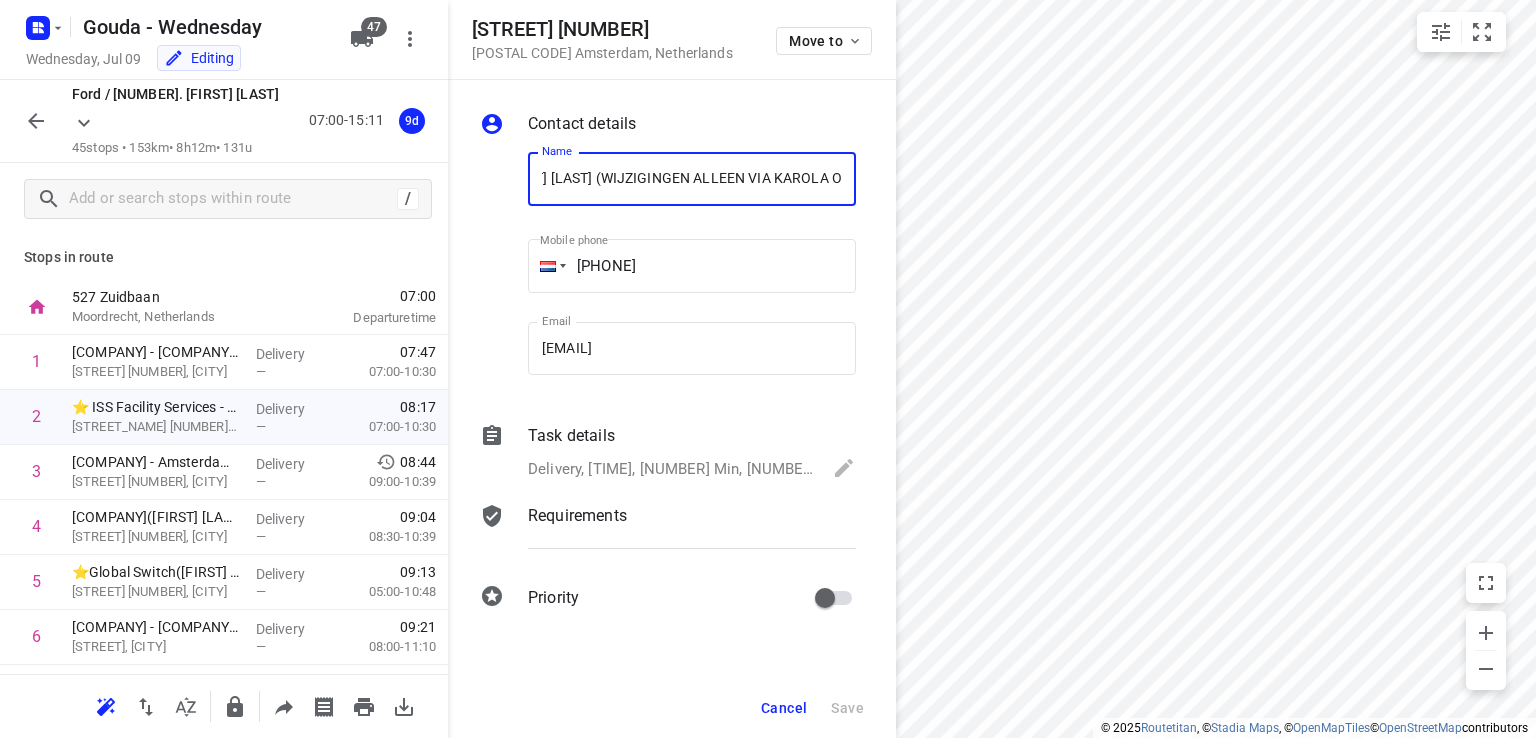 click on "Delivery, [TIME], [NUMBER] Min, [NUMBER] Units" at bounding box center [670, 469] 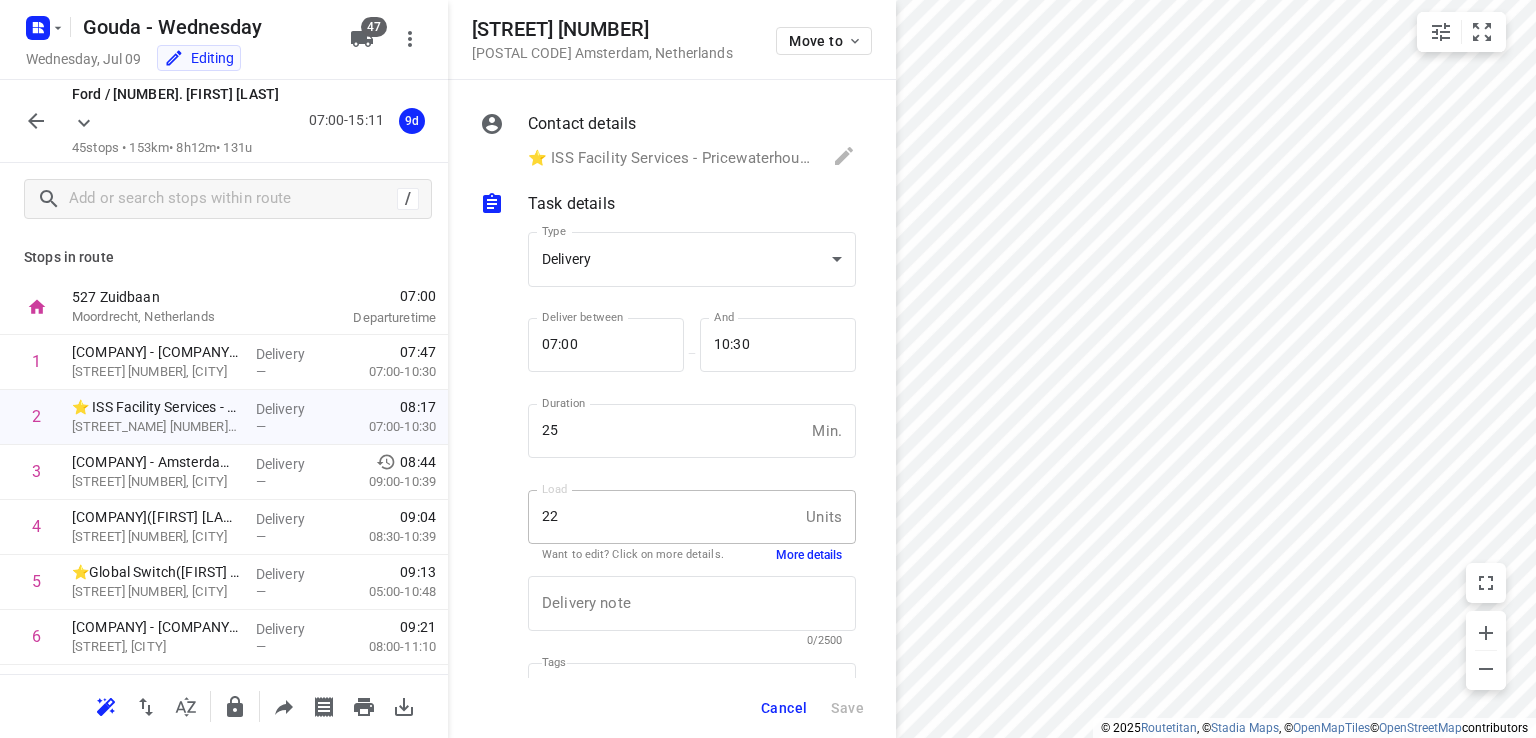 scroll, scrollTop: 0, scrollLeft: 0, axis: both 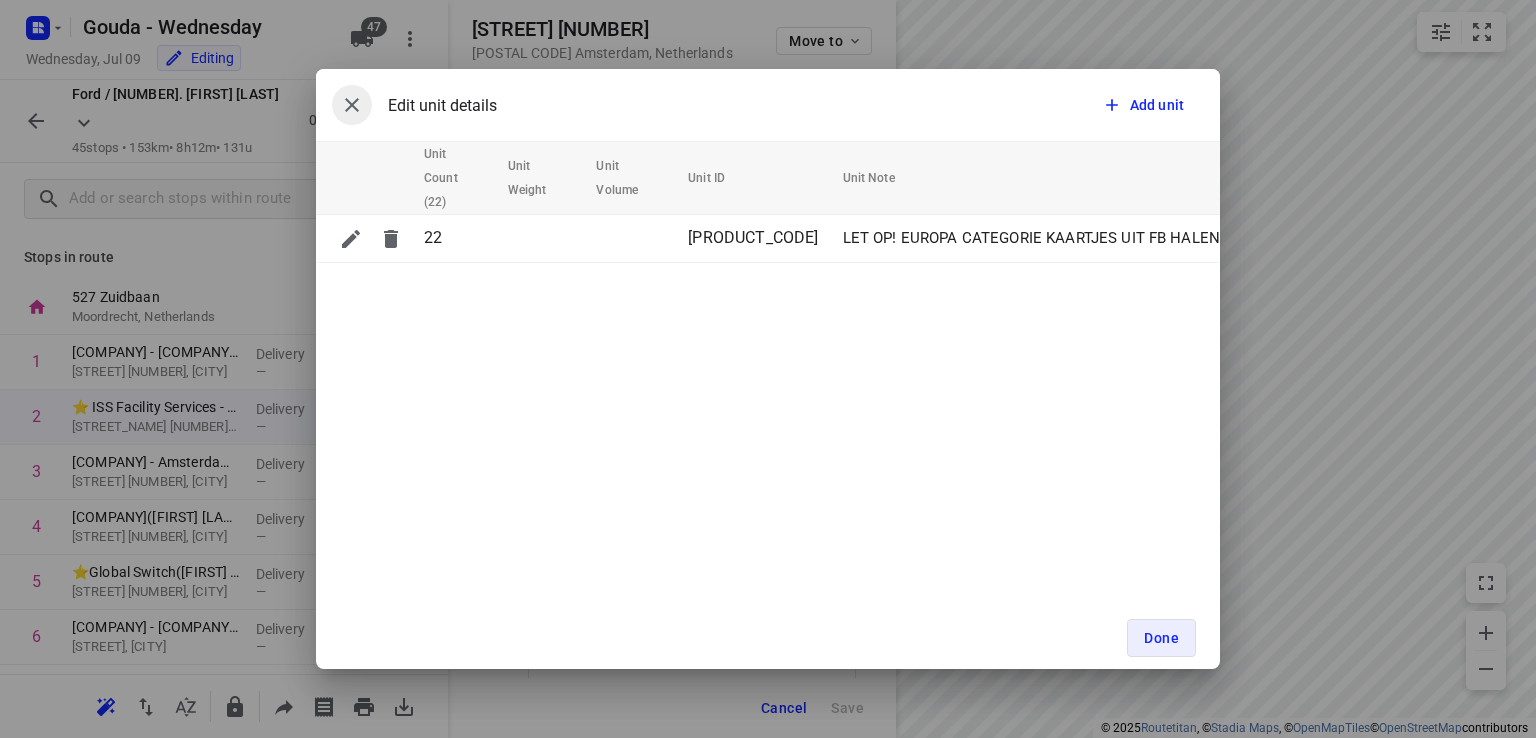 click at bounding box center [352, 105] 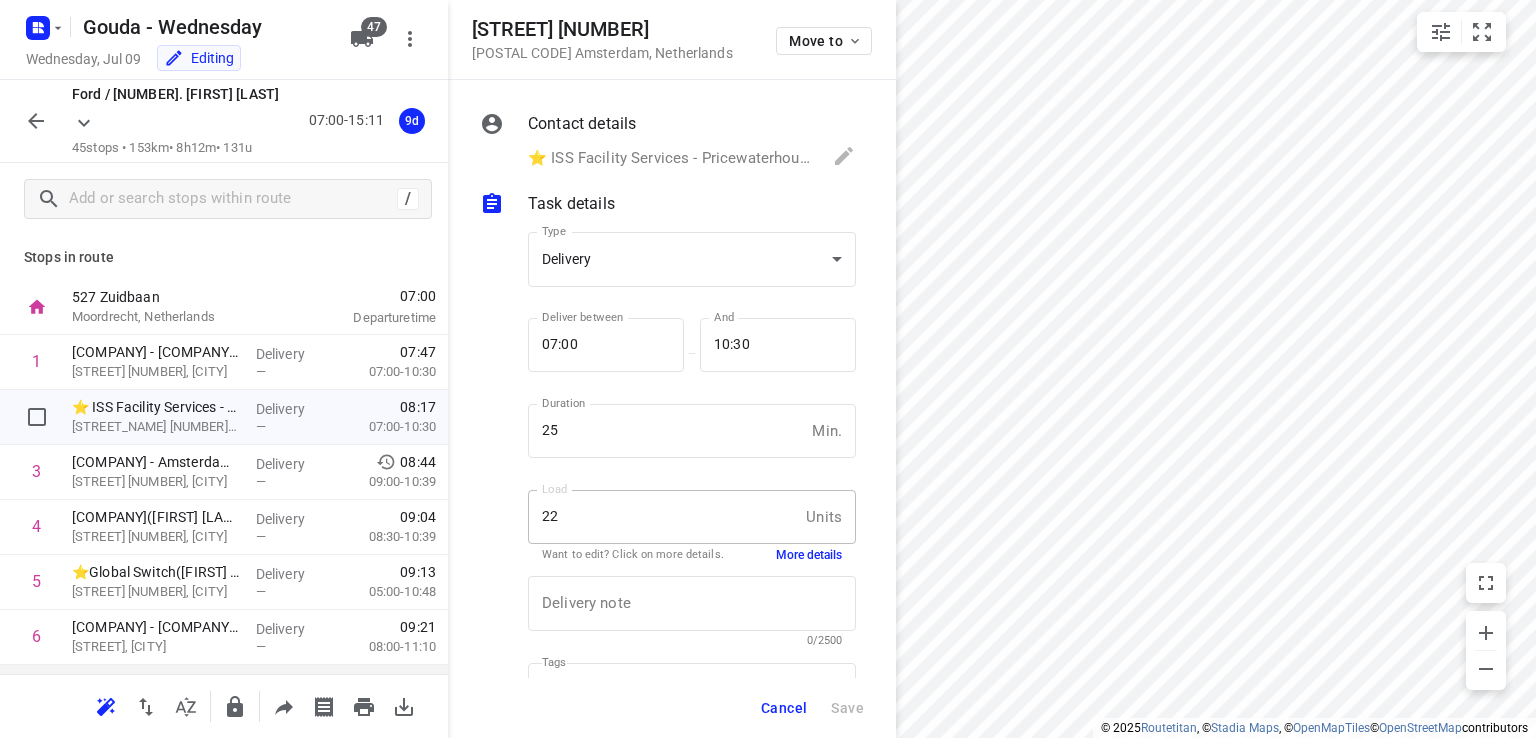 scroll, scrollTop: 300, scrollLeft: 0, axis: vertical 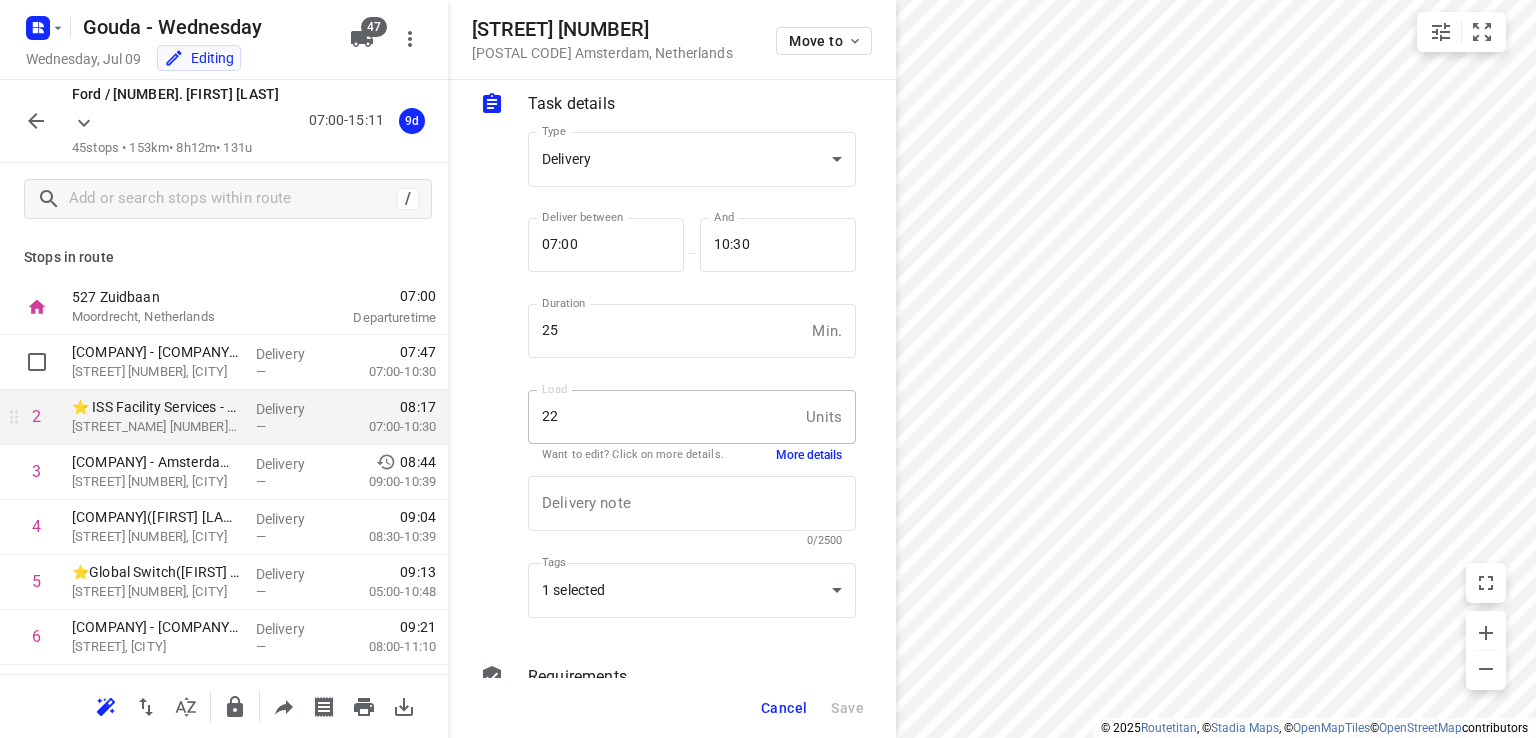 click on "07:00-10:30" at bounding box center [386, 427] 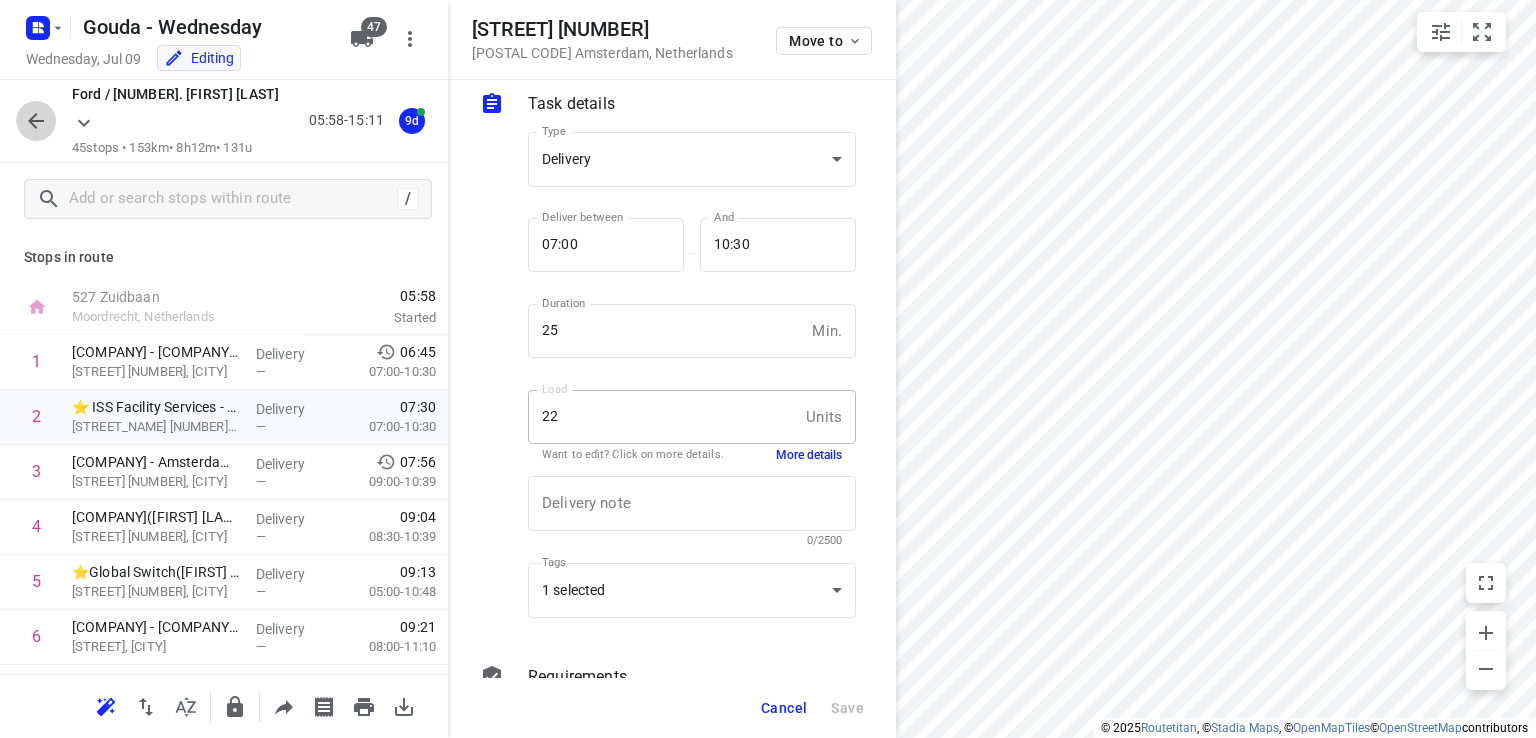click at bounding box center (36, 121) 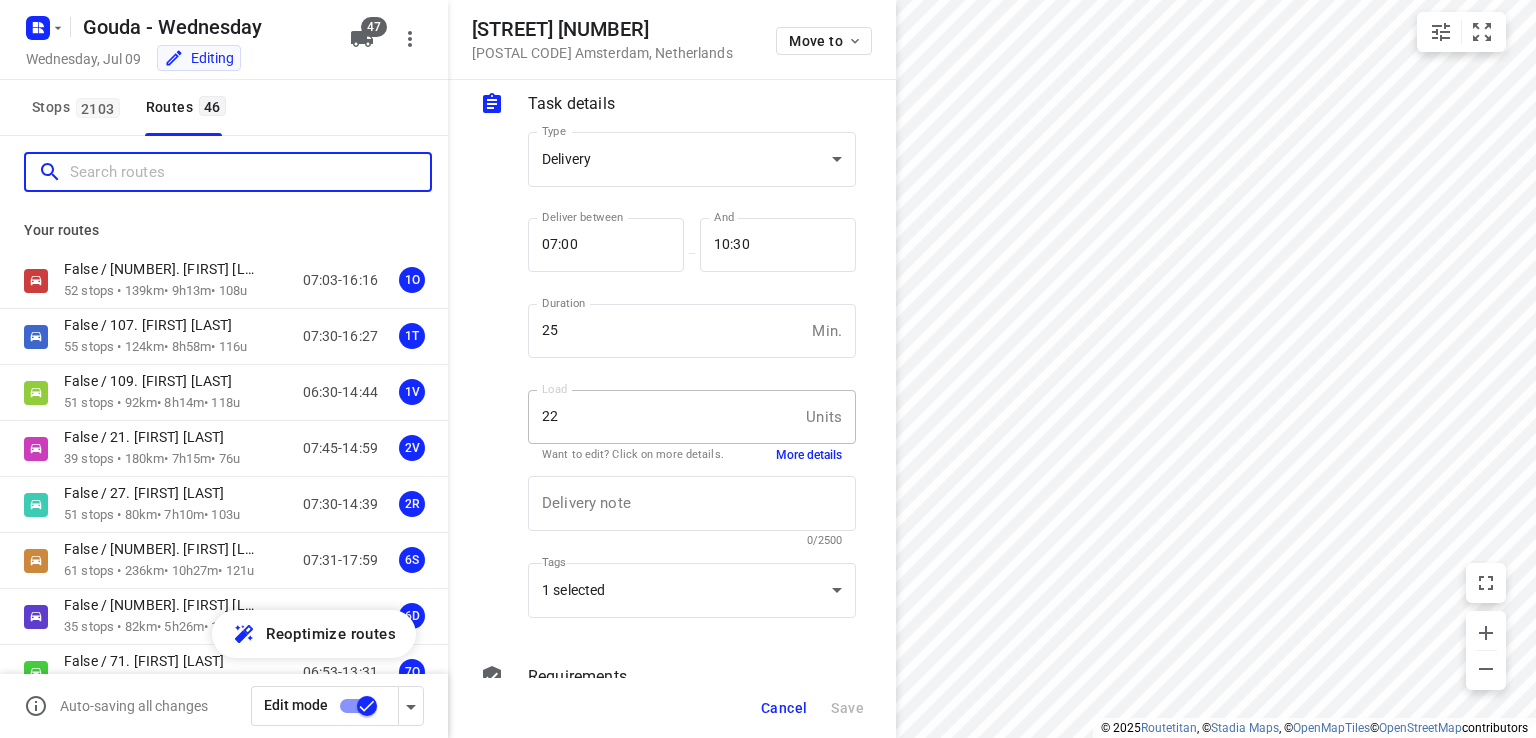 click at bounding box center (250, 172) 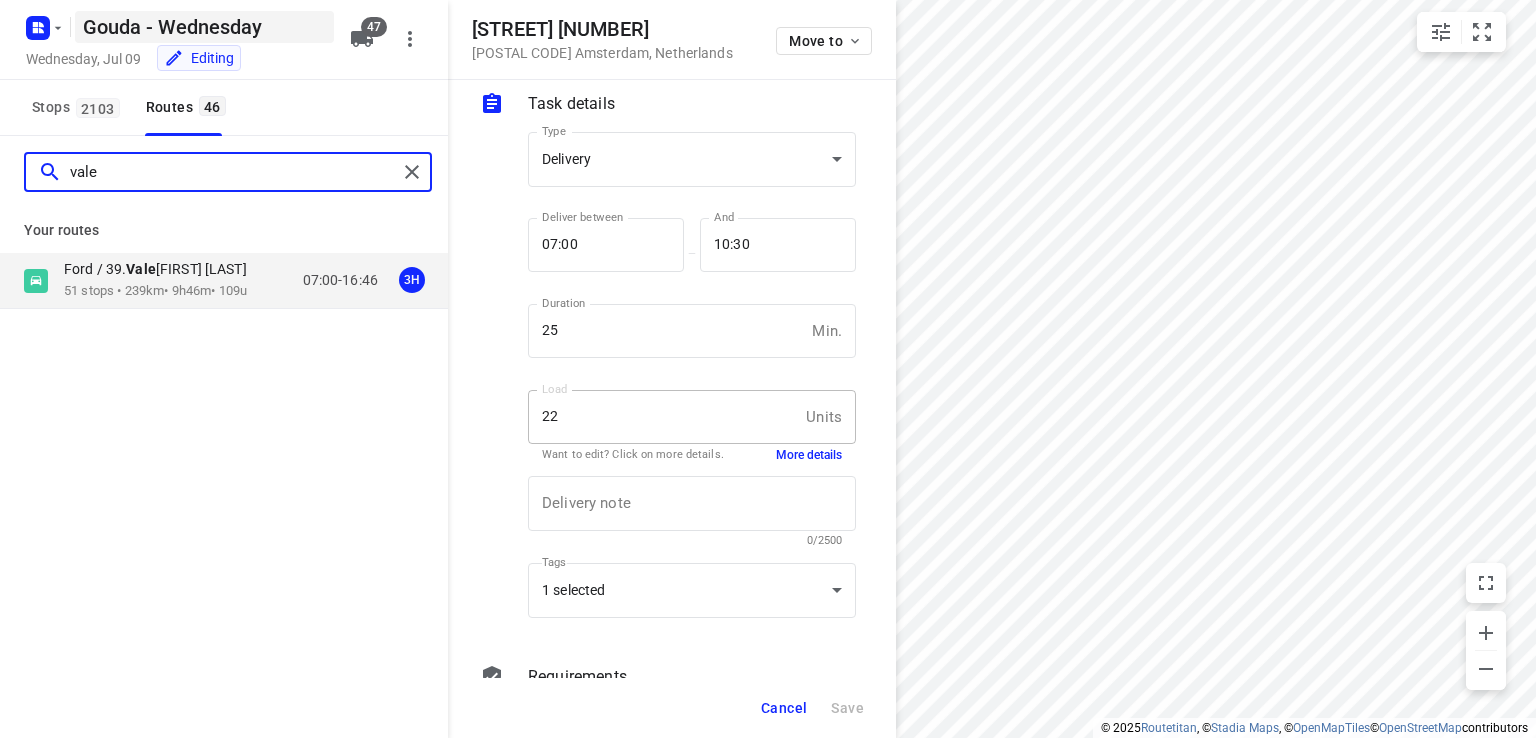 type on "vale" 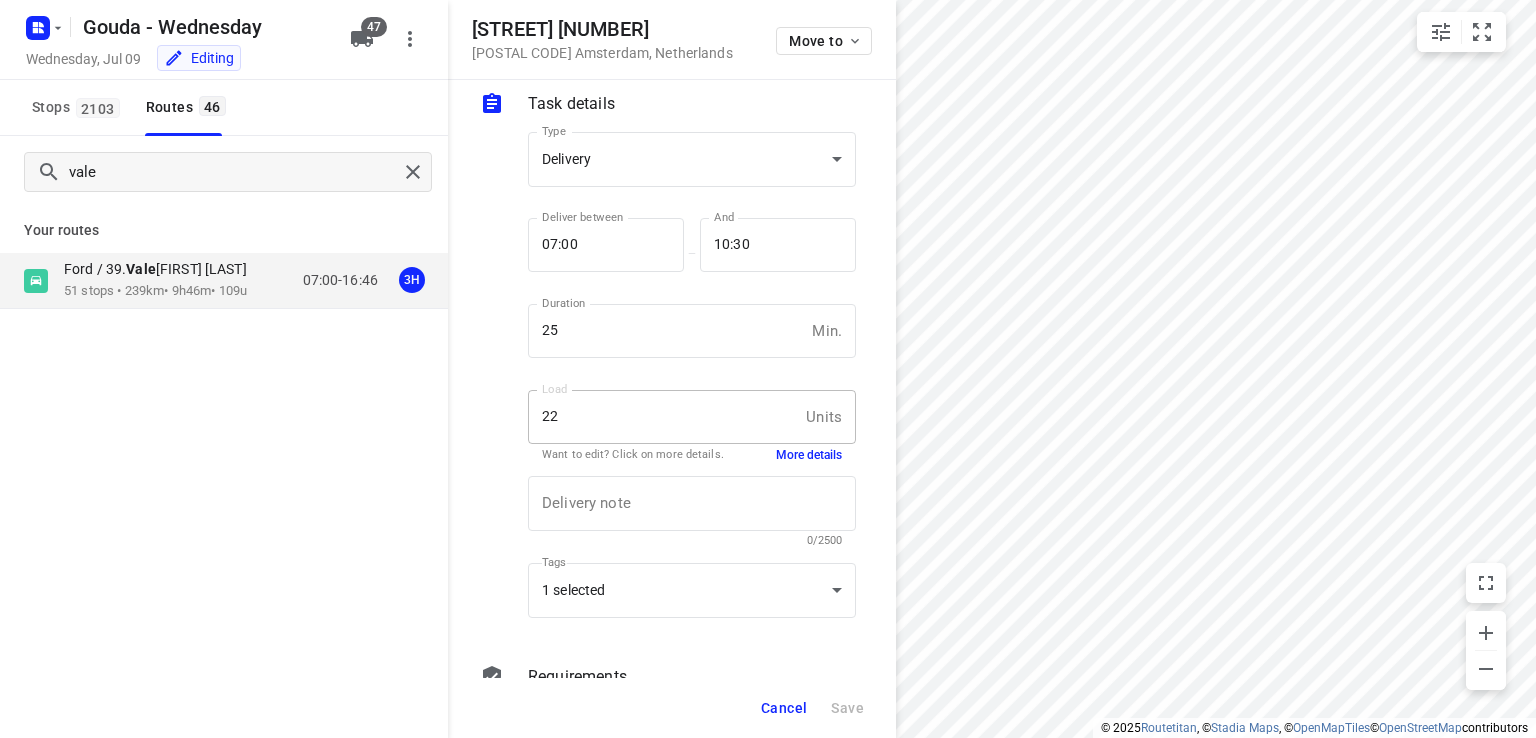 click on "Cancel" at bounding box center (784, 708) 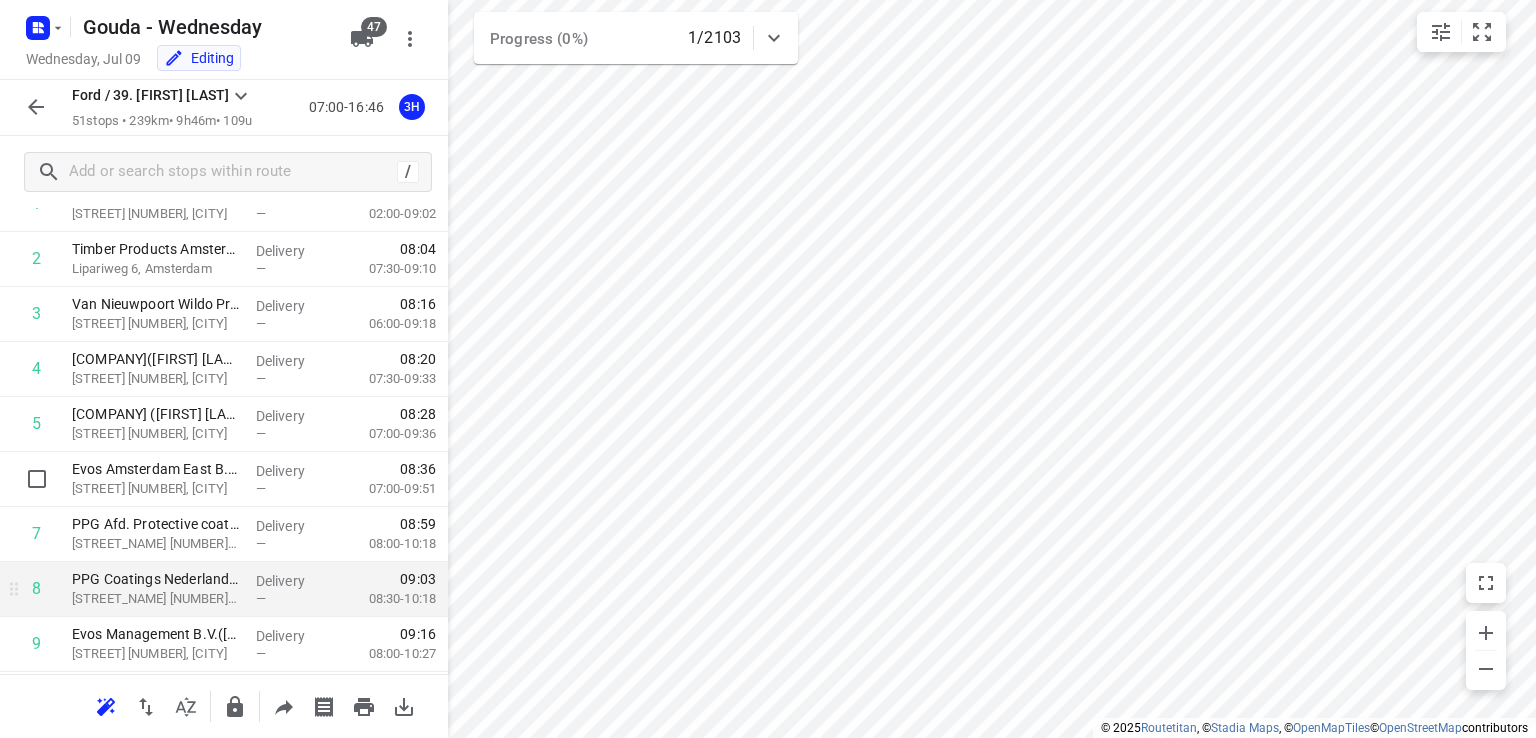 scroll, scrollTop: 200, scrollLeft: 0, axis: vertical 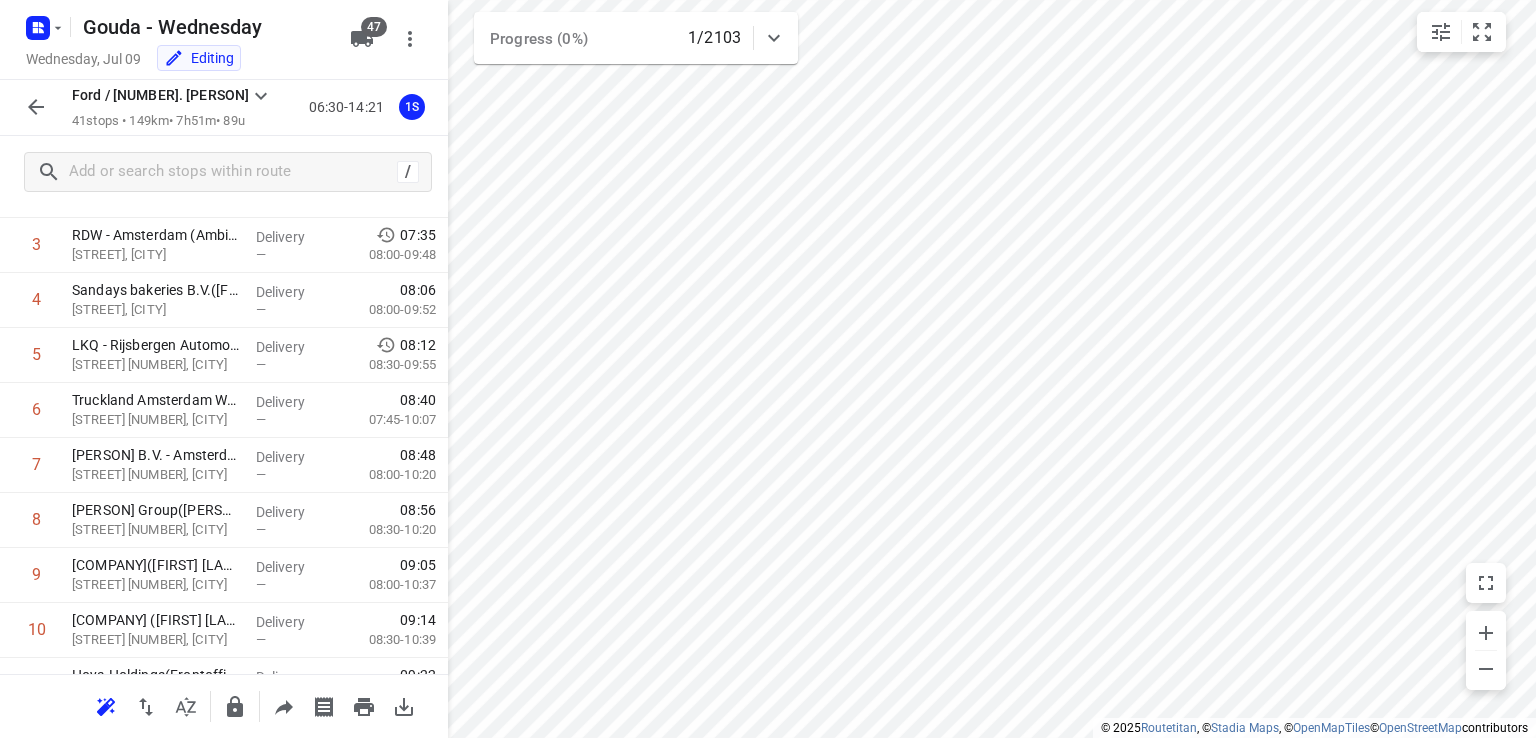 click at bounding box center [36, 107] 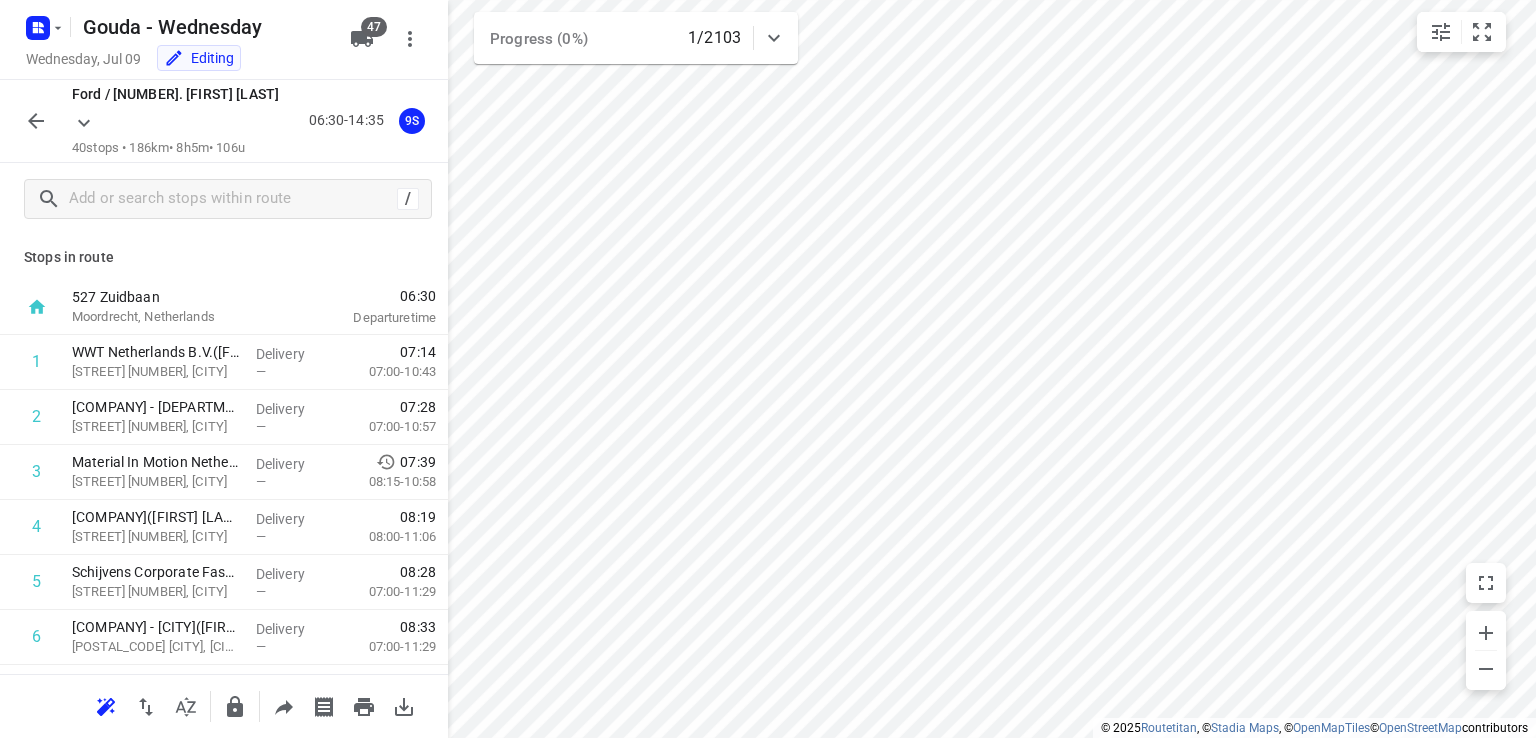 click at bounding box center [36, 121] 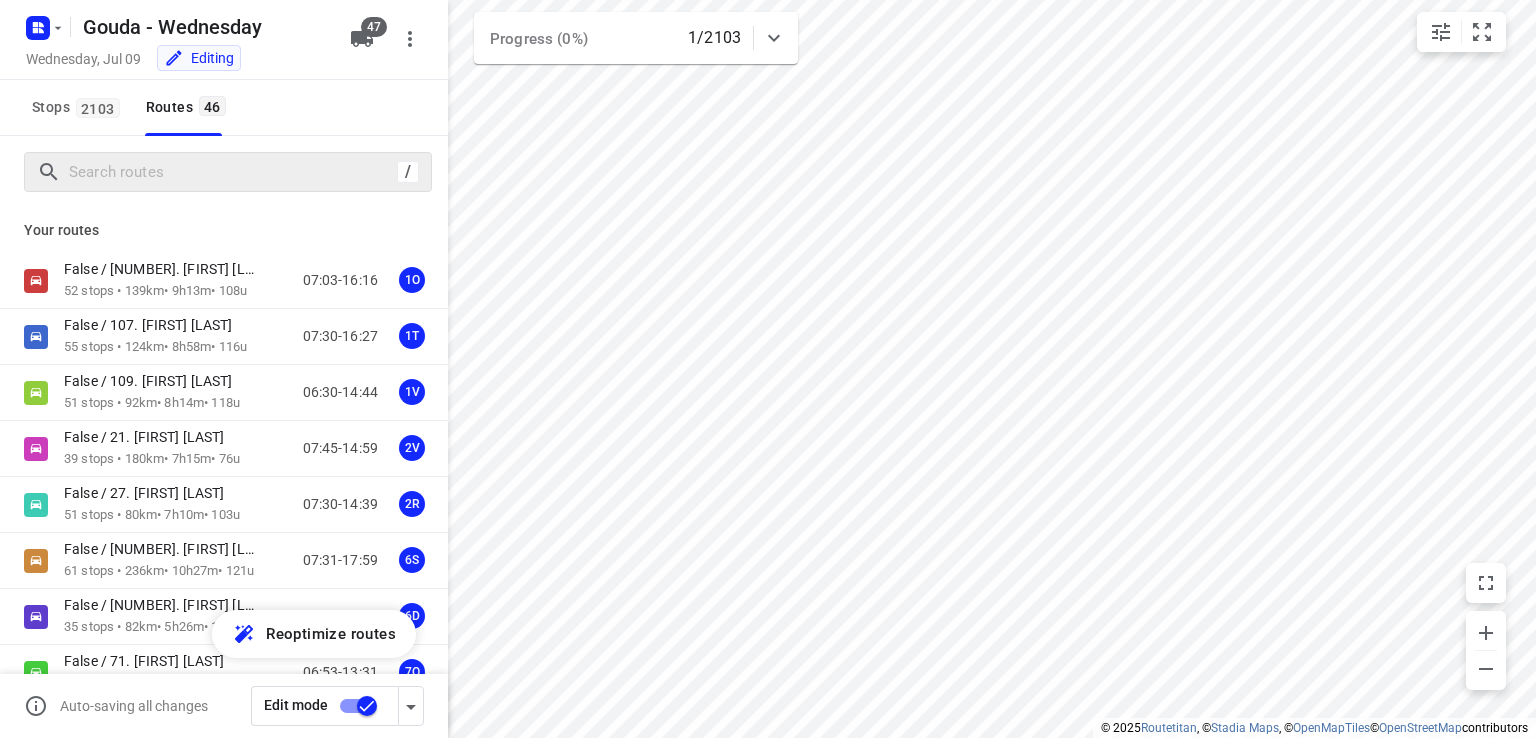 click on "/" at bounding box center [228, 172] 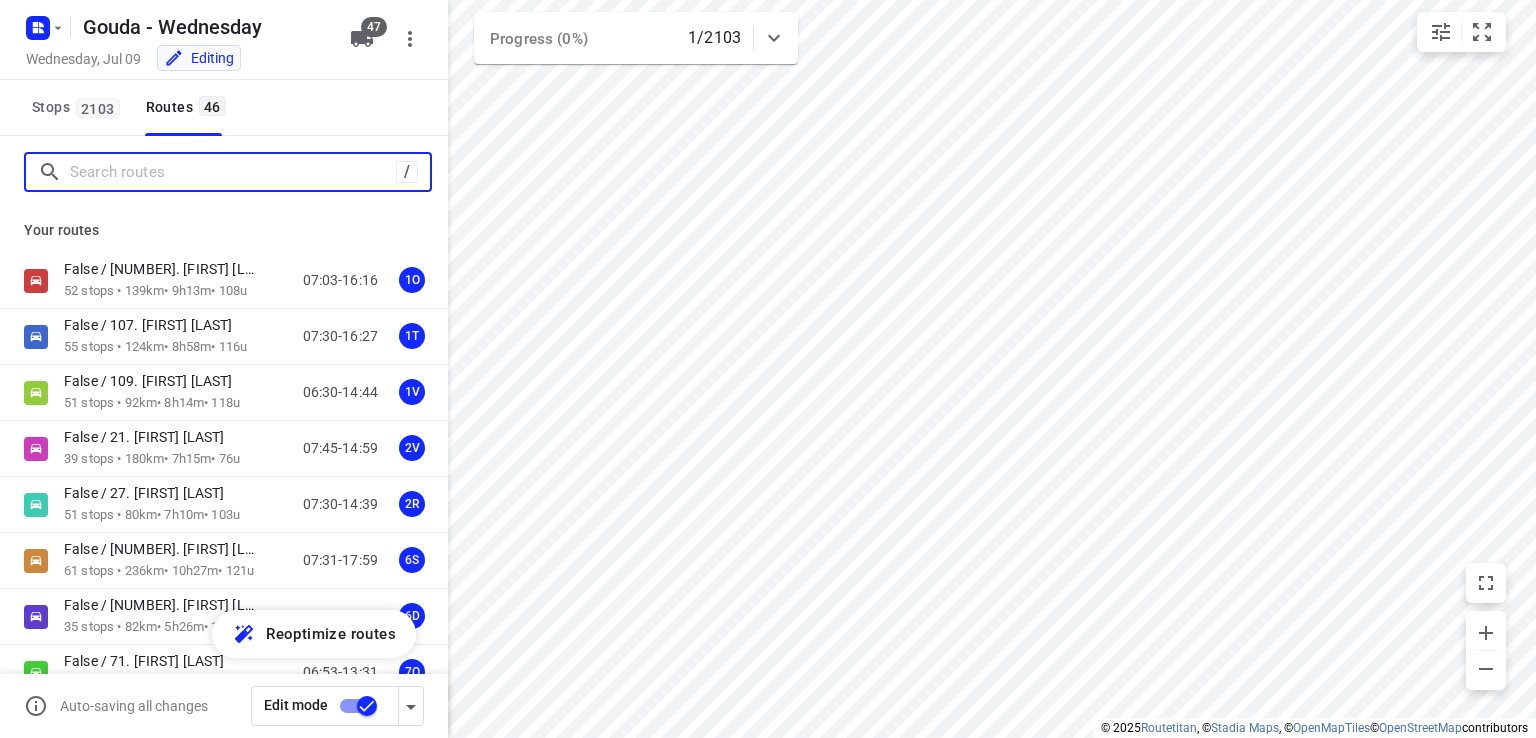 click at bounding box center [233, 172] 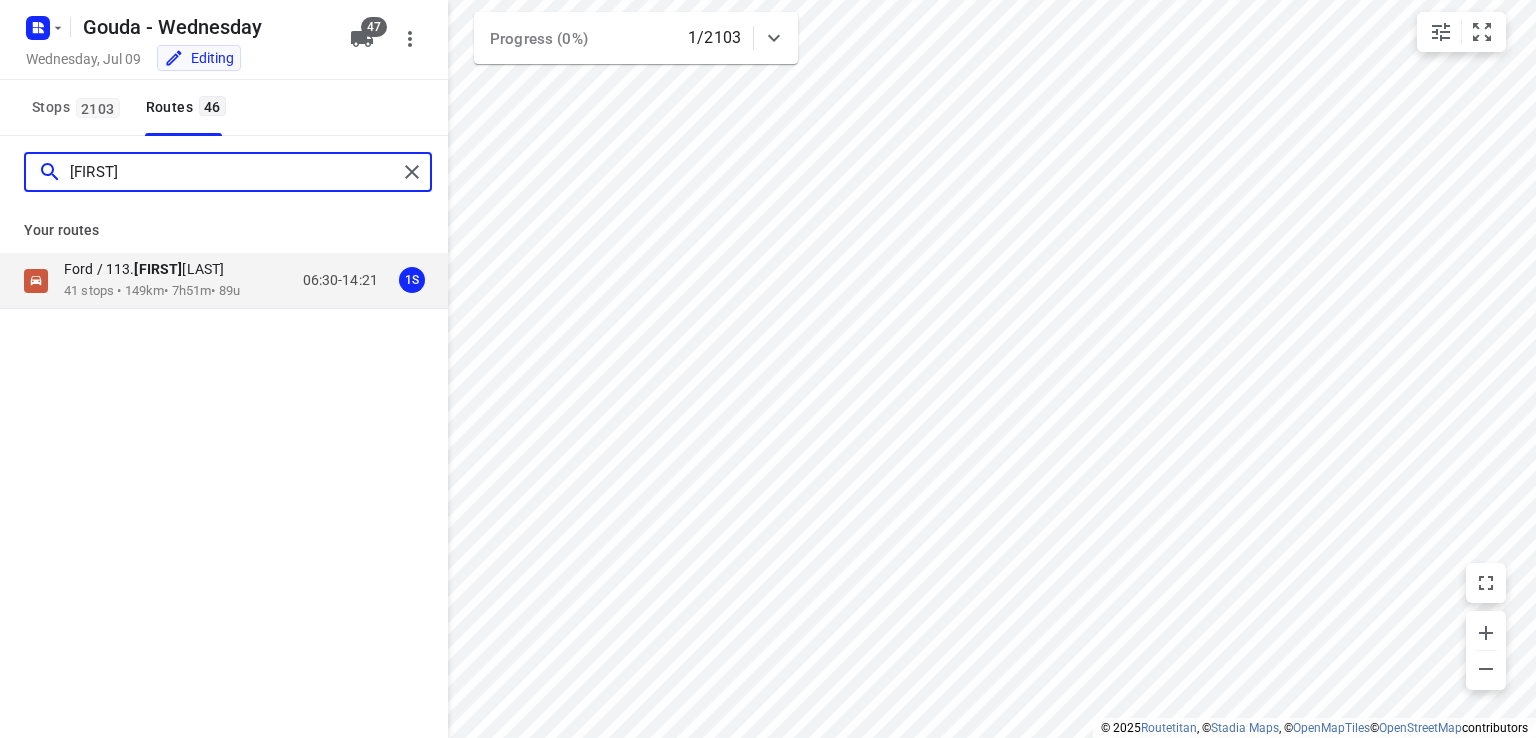 drag, startPoint x: 241, startPoint y: 183, endPoint x: 0, endPoint y: 147, distance: 243.67397 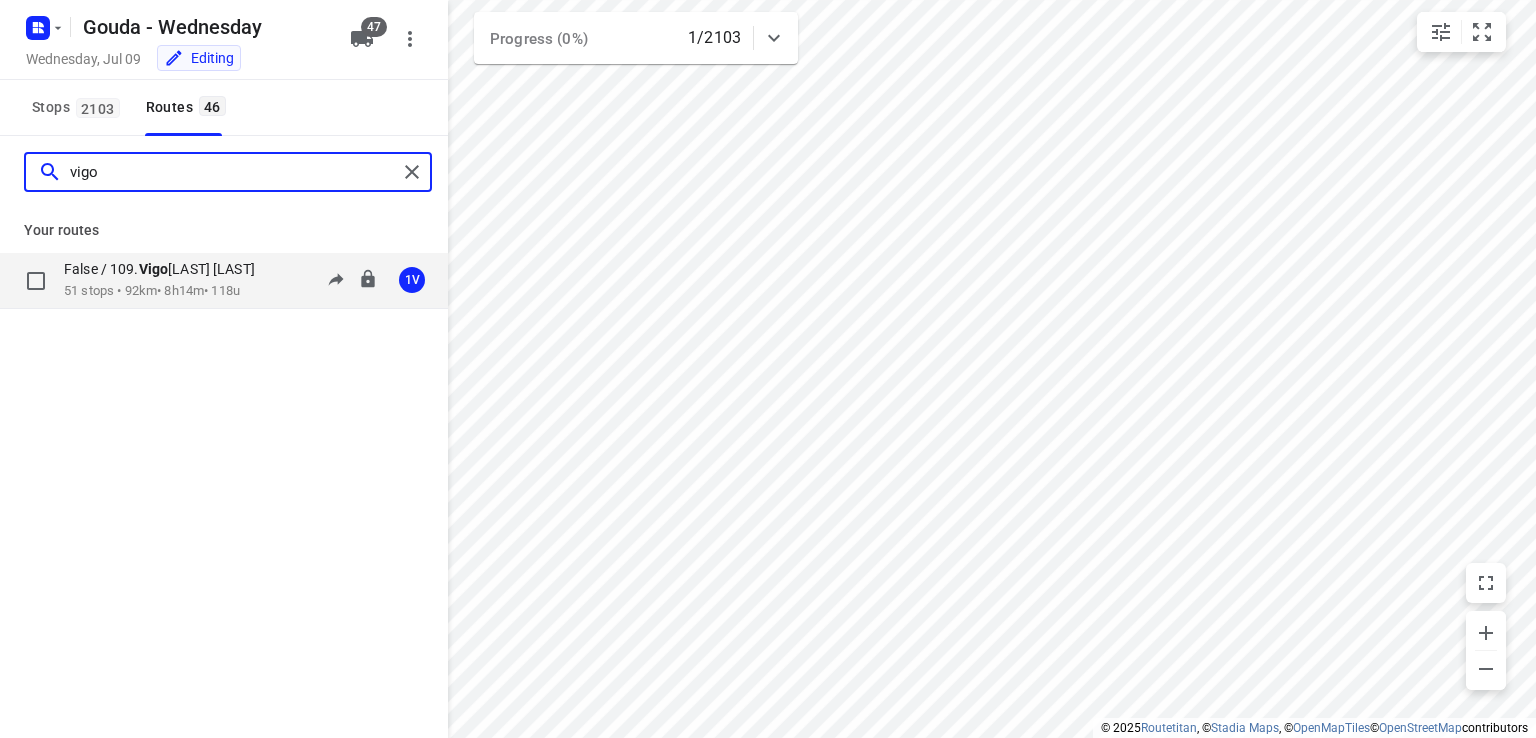 type on "vigo" 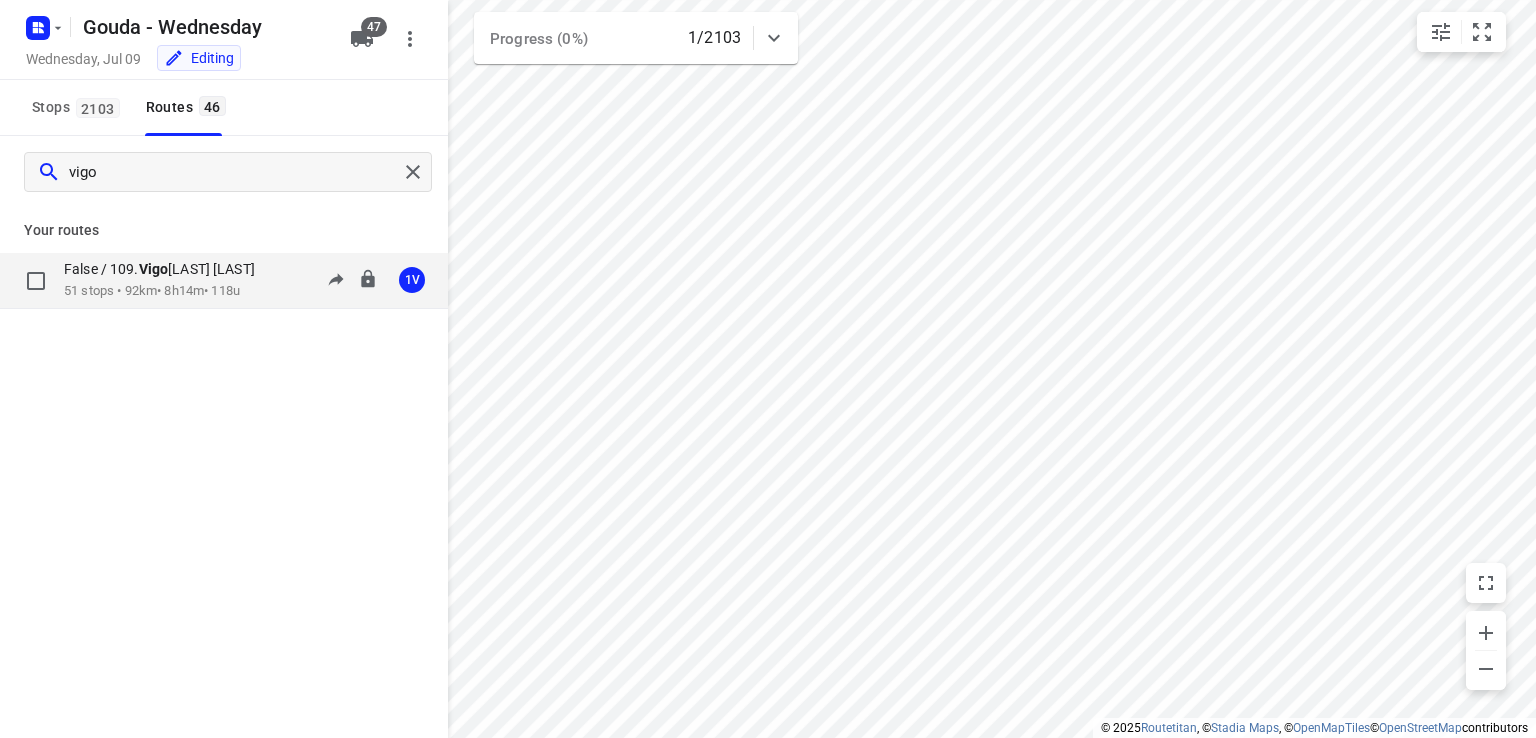 click on "False / 109.  [FIRST]  [LAST]" at bounding box center [169, 271] 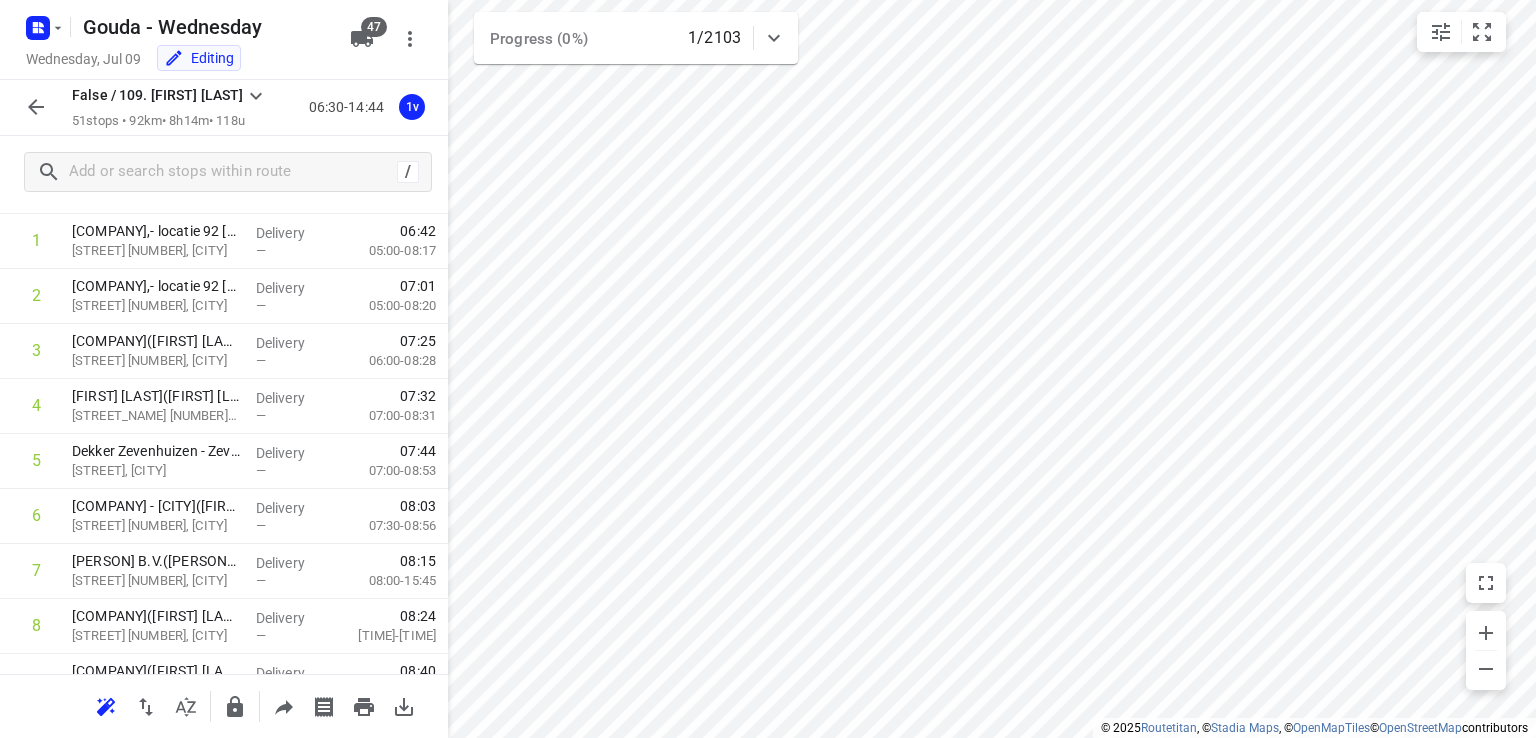 scroll, scrollTop: 0, scrollLeft: 0, axis: both 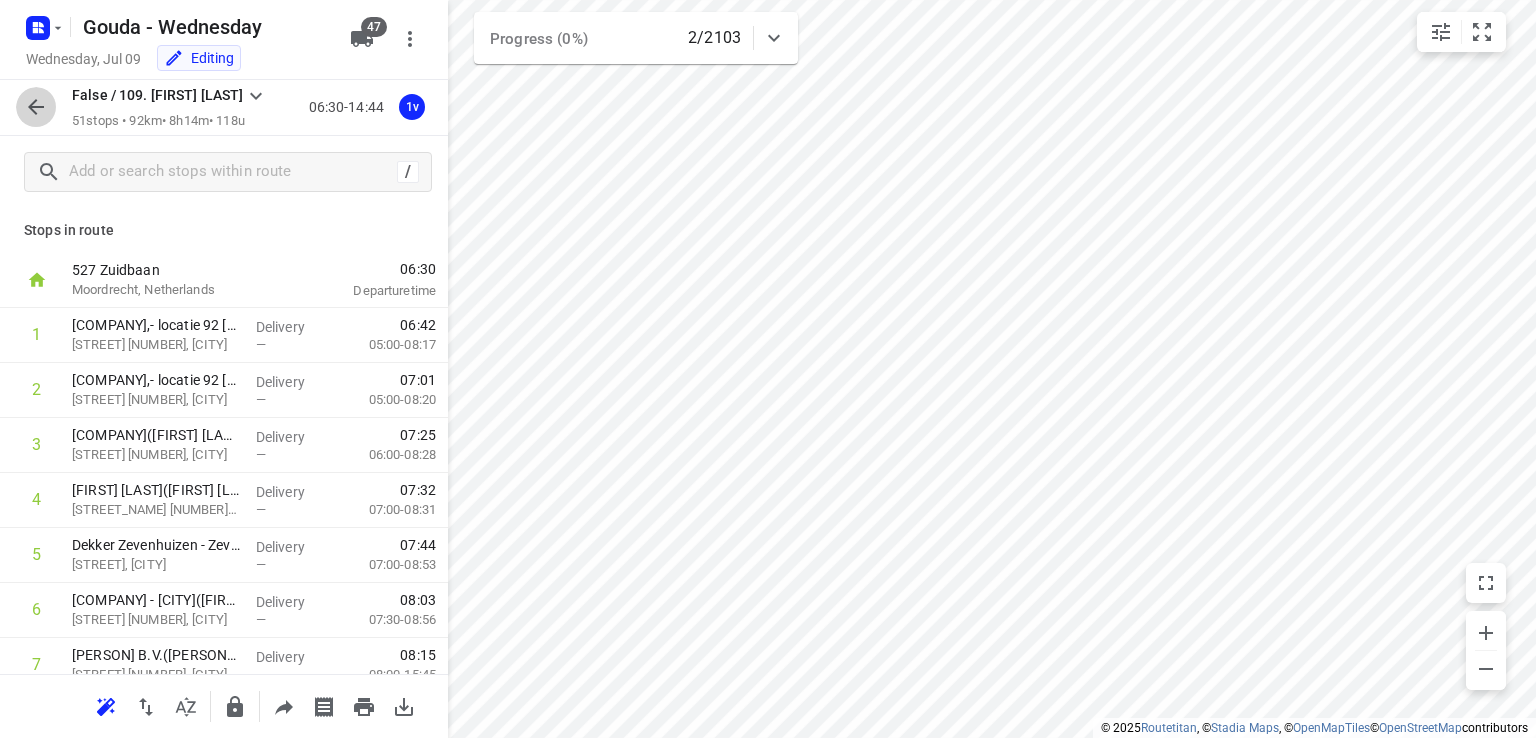 click at bounding box center (36, 107) 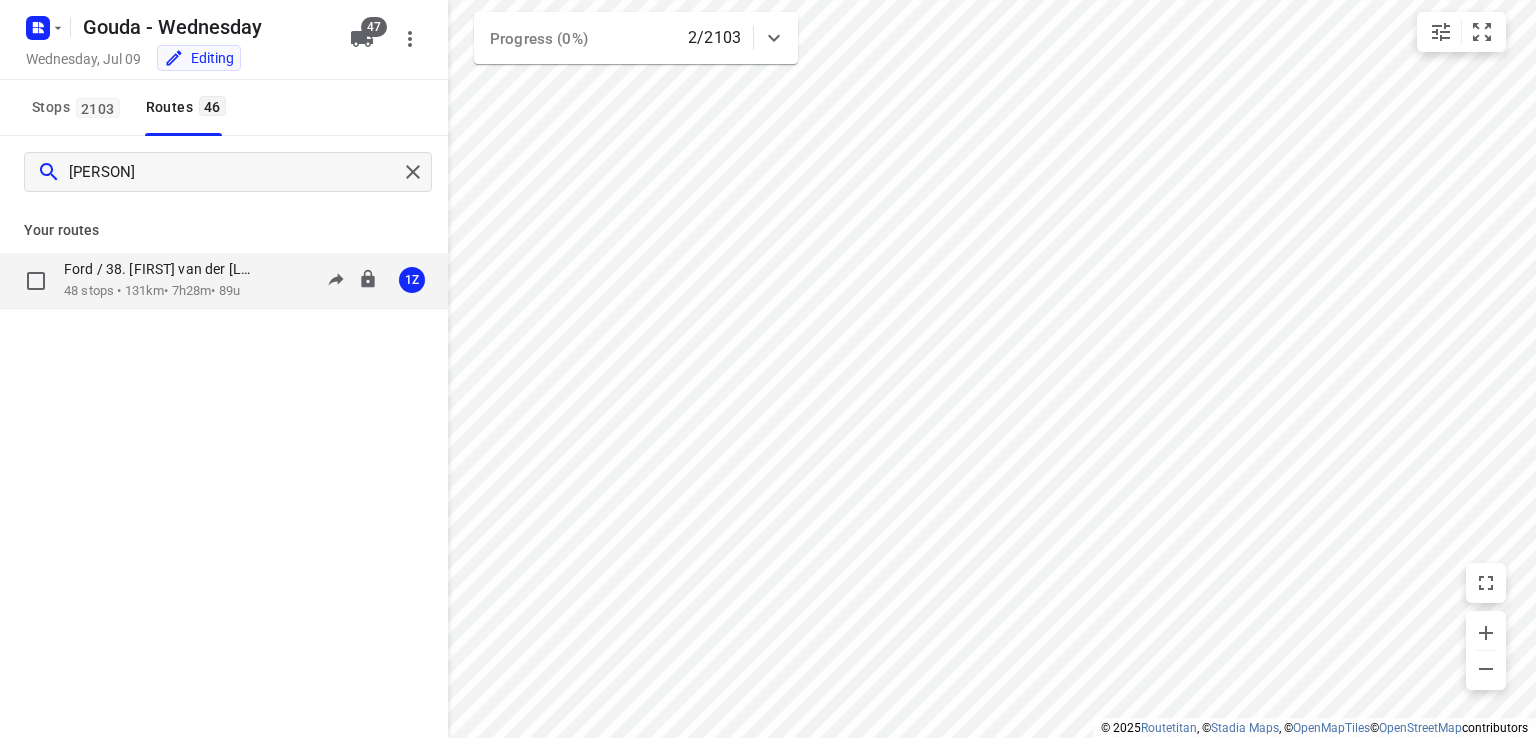 type on "[PERSON]" 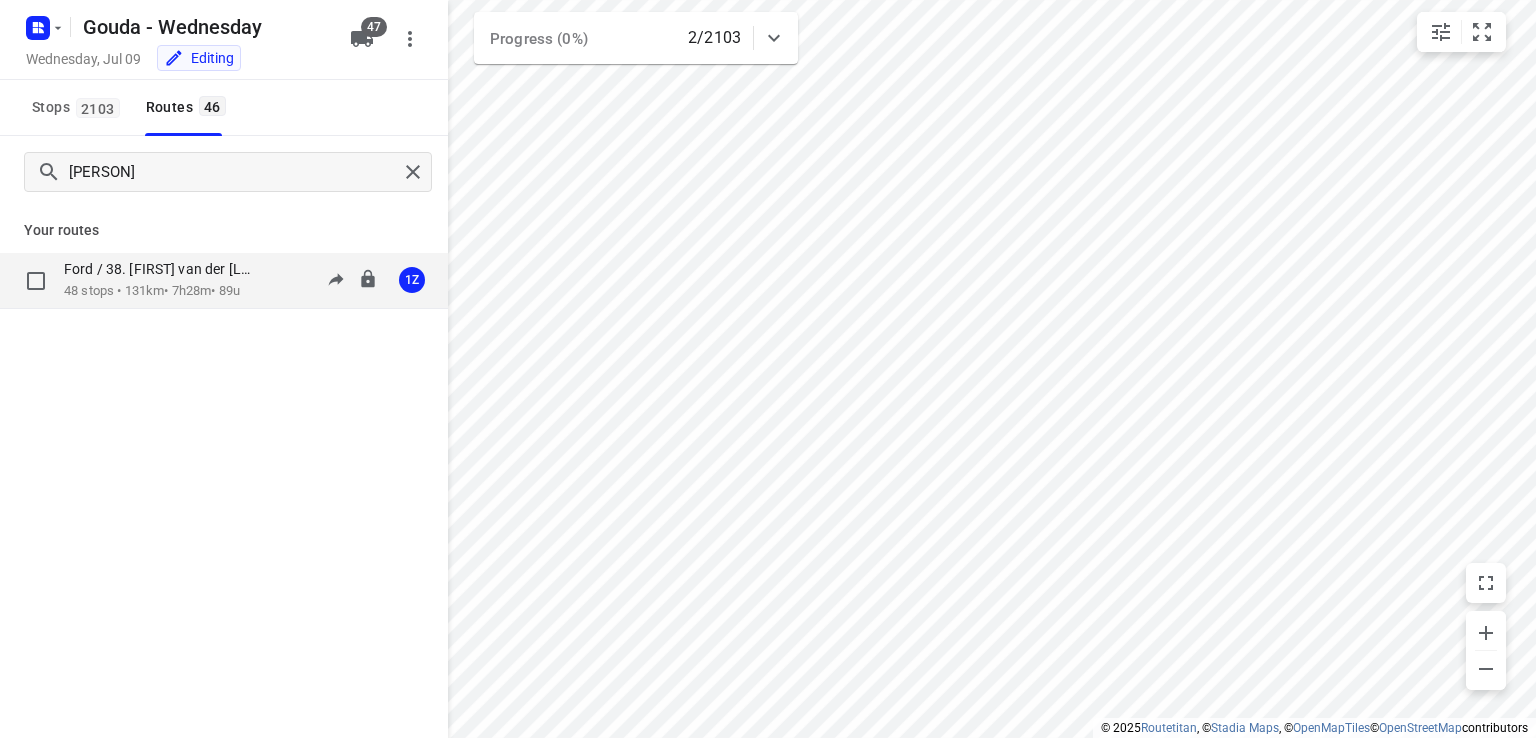 click on "Ford / [NUMBER]. [FIRST] van der [LAST] [NUMBER] stops • [NUMBER]km • [NUMBER]h • [NUMBER] [TIME]" at bounding box center (44, 281) 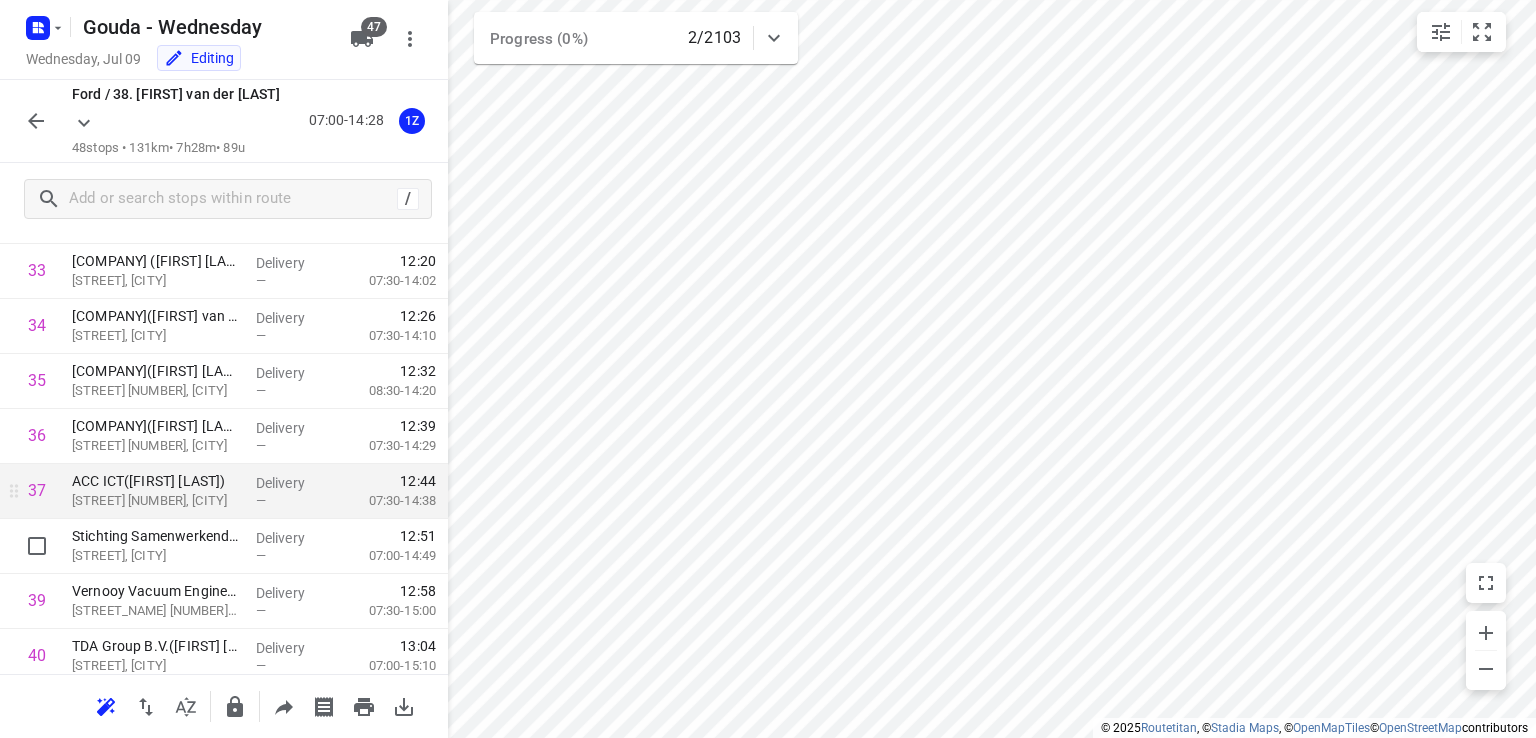 scroll, scrollTop: 1900, scrollLeft: 0, axis: vertical 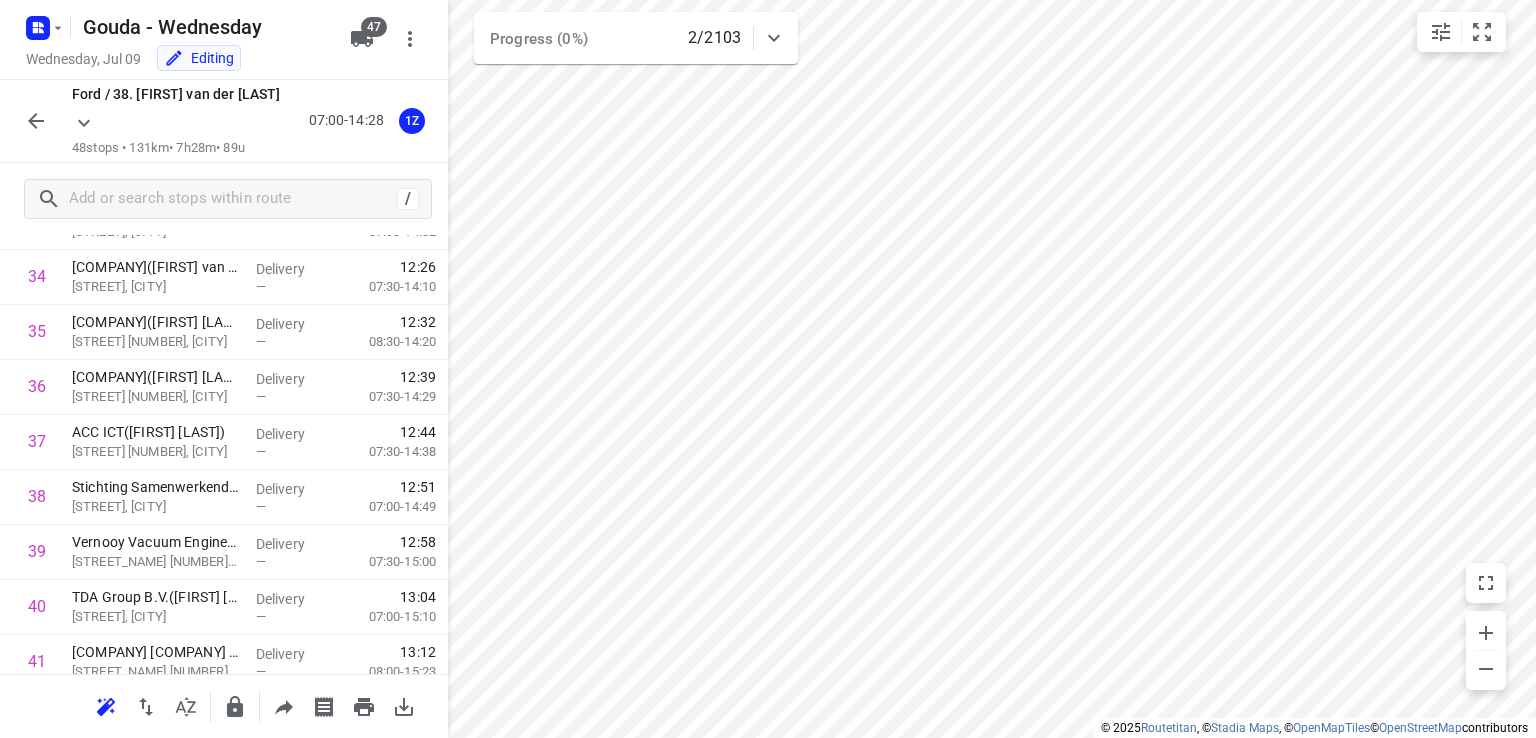 click at bounding box center (36, 121) 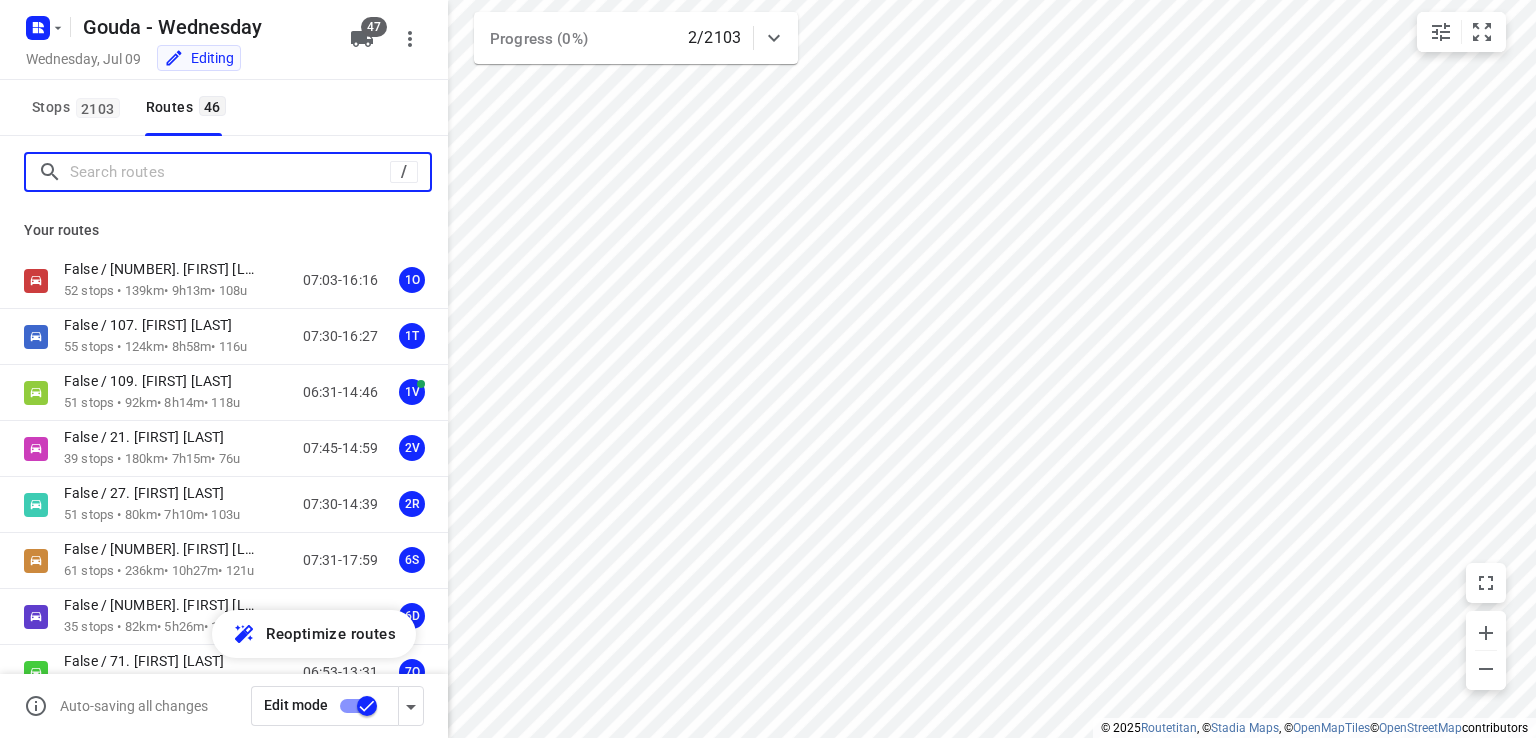click at bounding box center (230, 172) 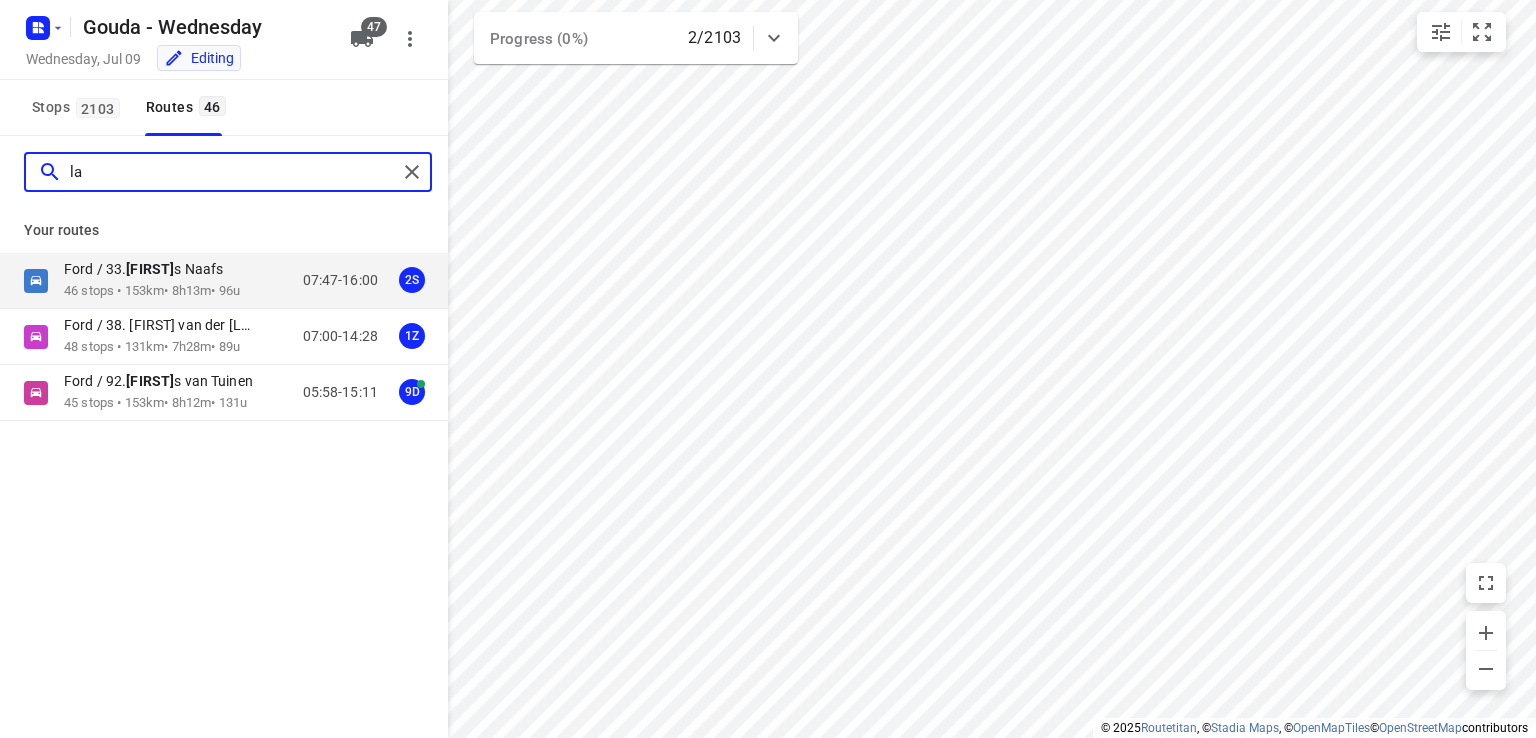 type on "l" 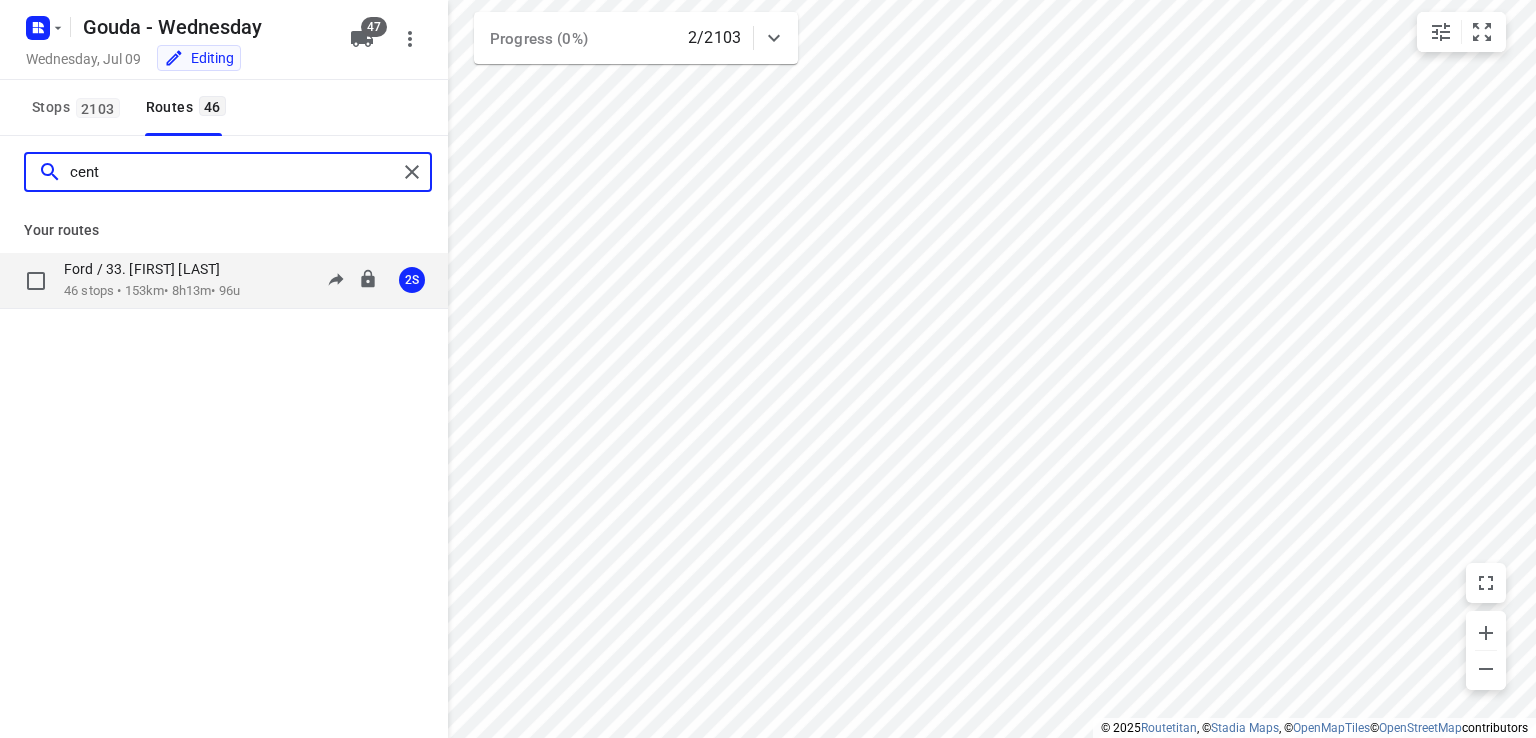 type on "cent" 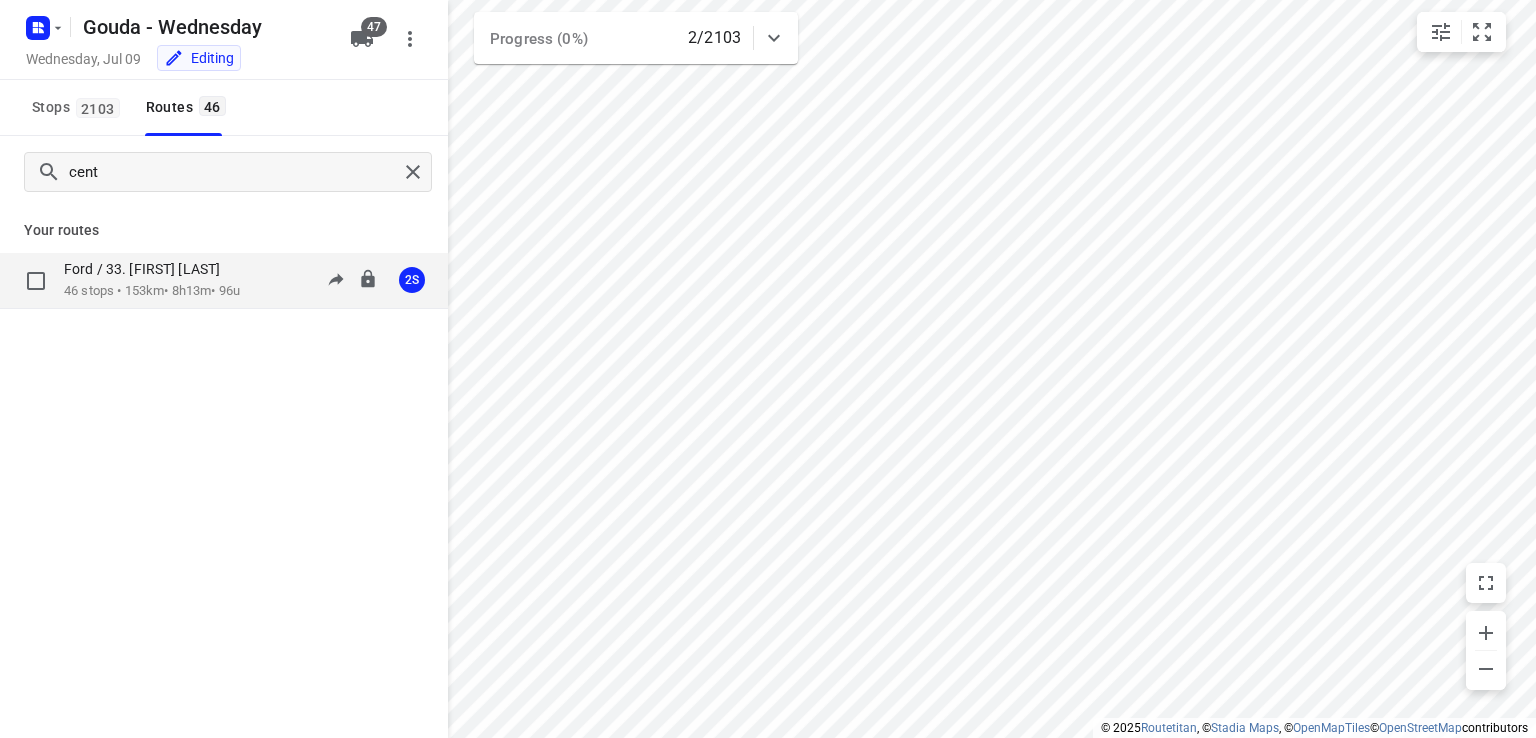 click on "46   stops •   153km  •   8h13m  • 96u" at bounding box center (152, 291) 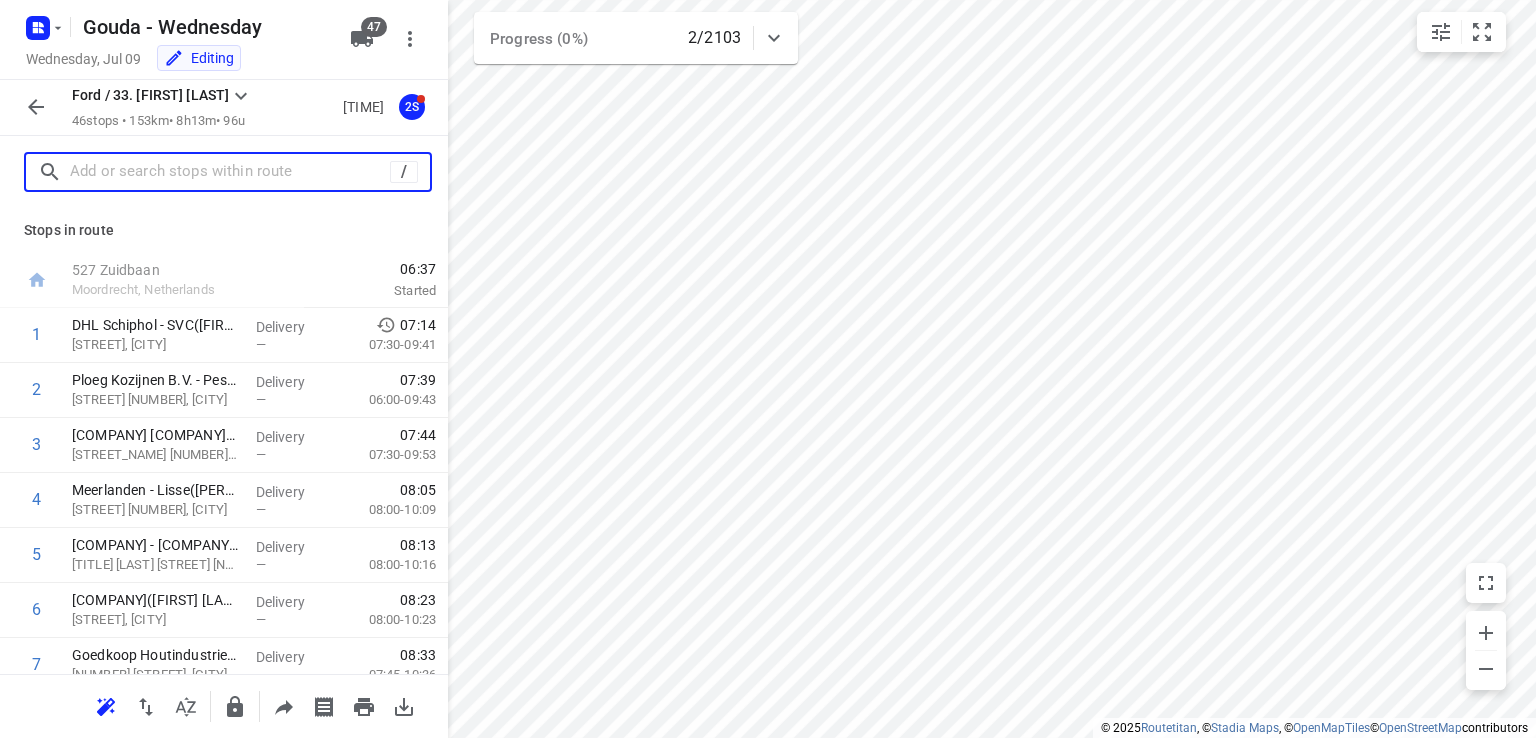 click at bounding box center [230, 172] 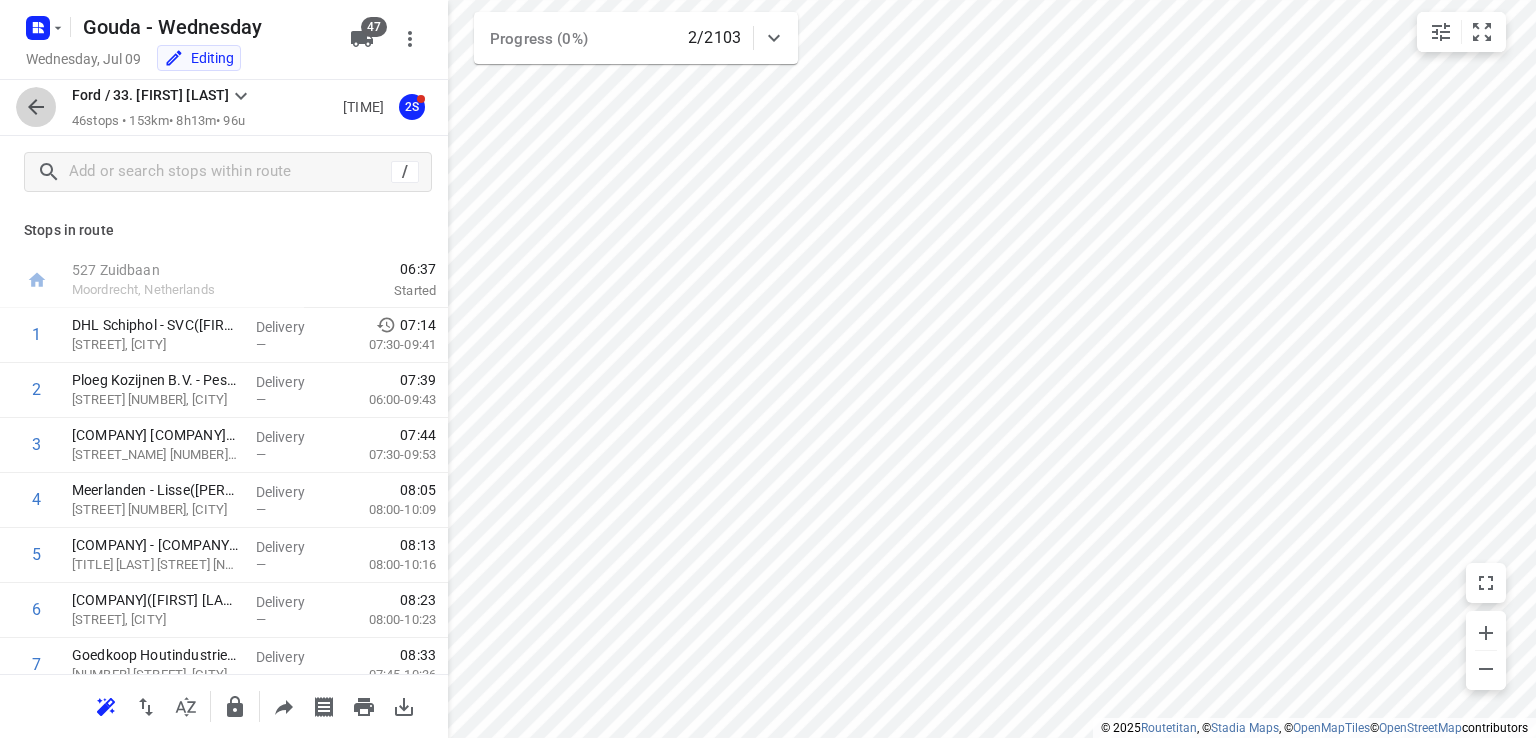 click at bounding box center (36, 107) 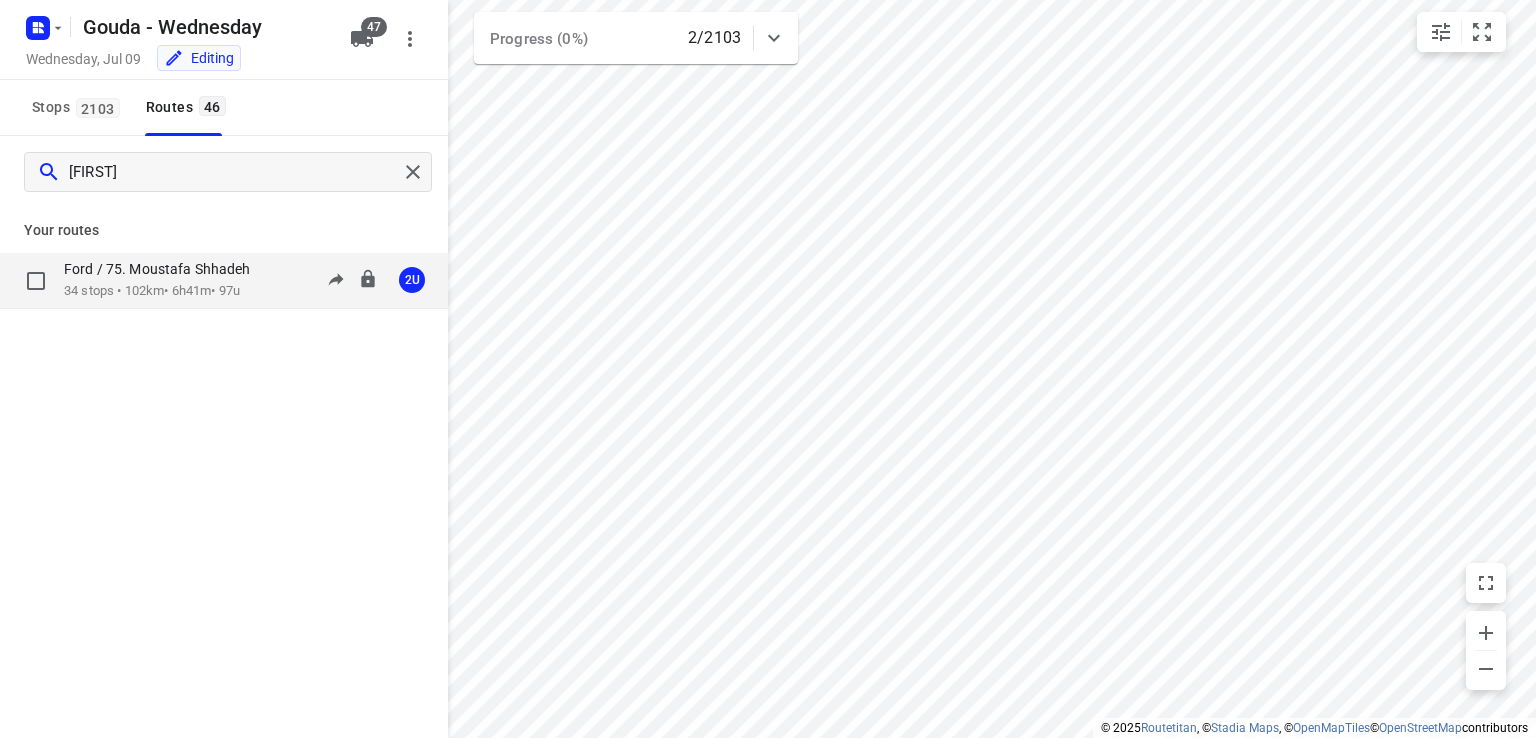 type on "[FIRST]" 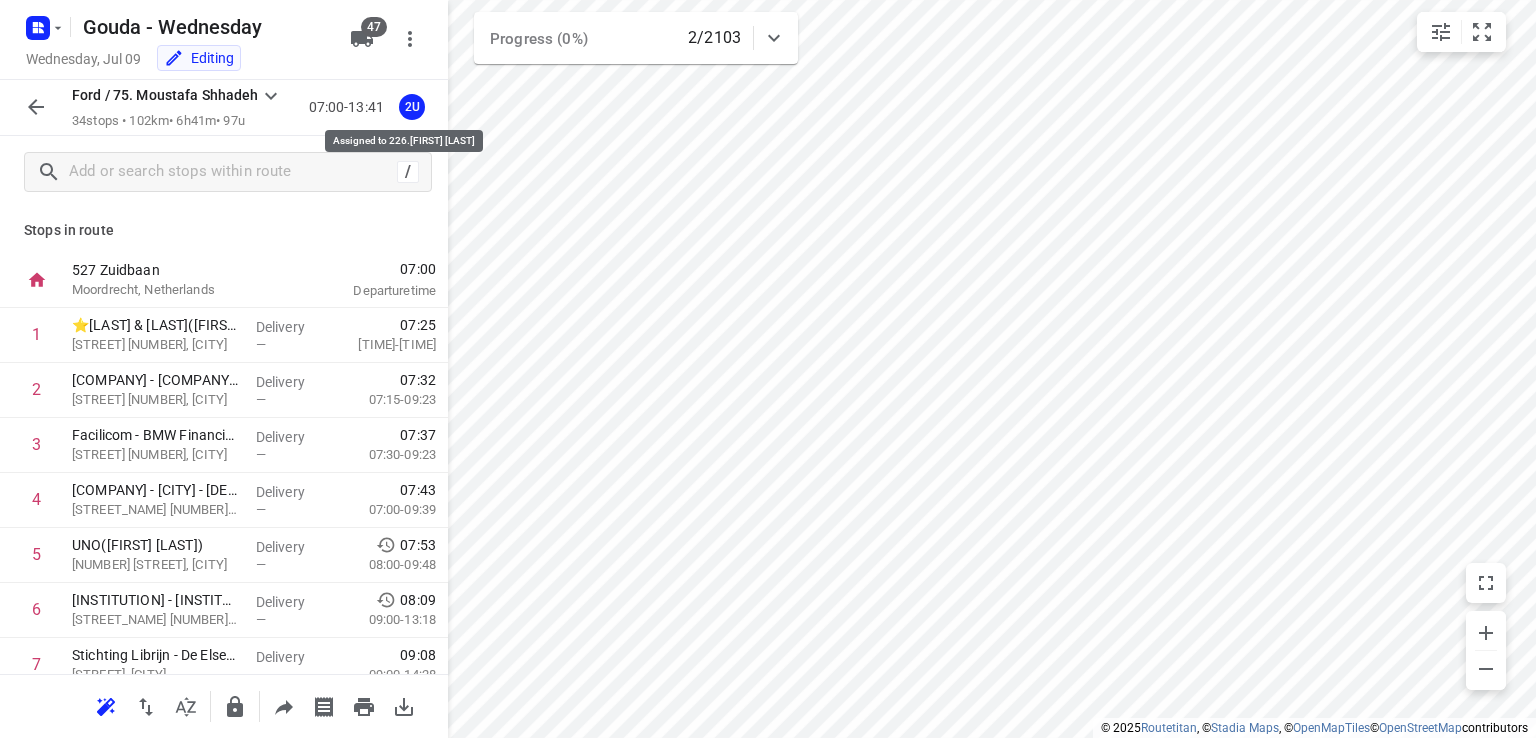 click on "2U" at bounding box center (412, 107) 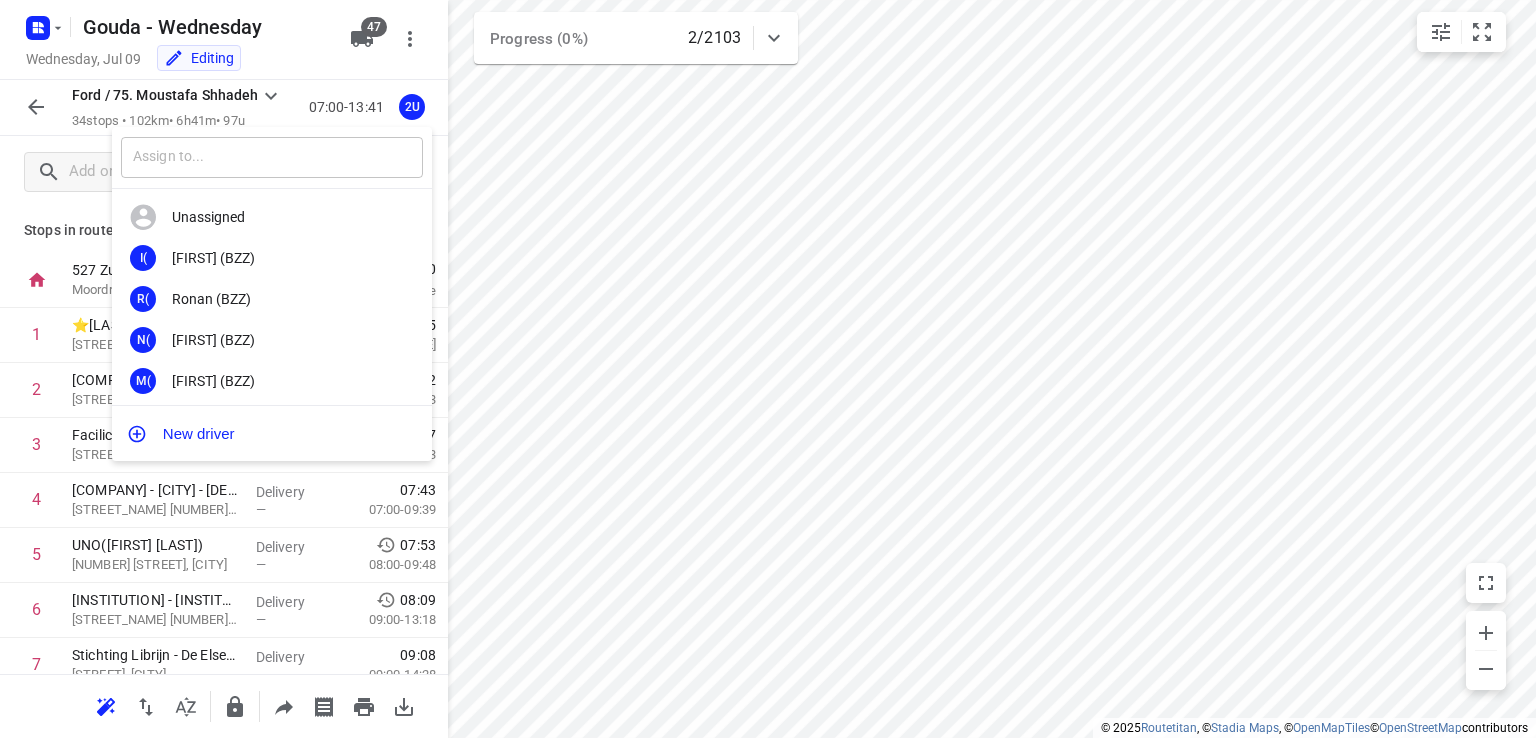 click at bounding box center (272, 157) 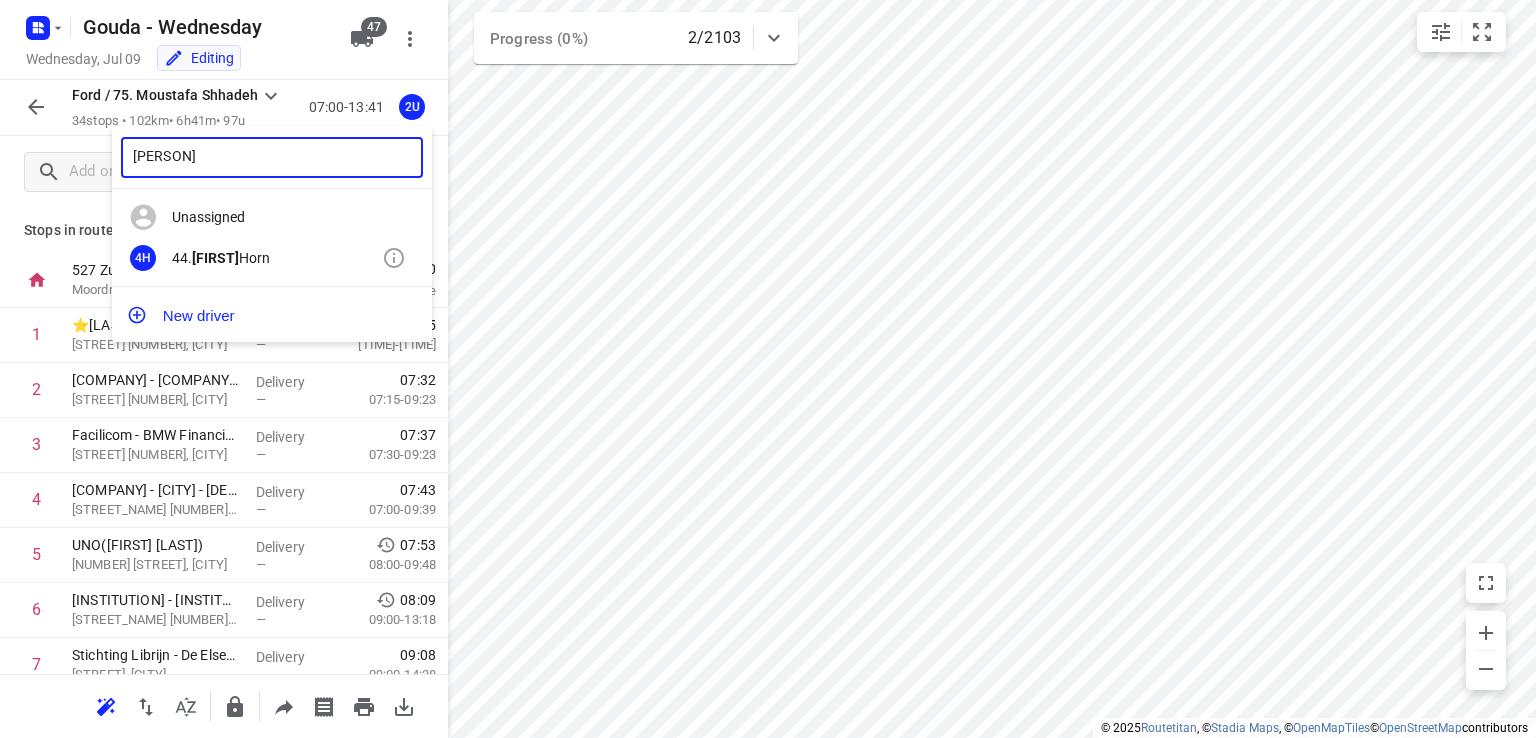 type on "[PERSON]" 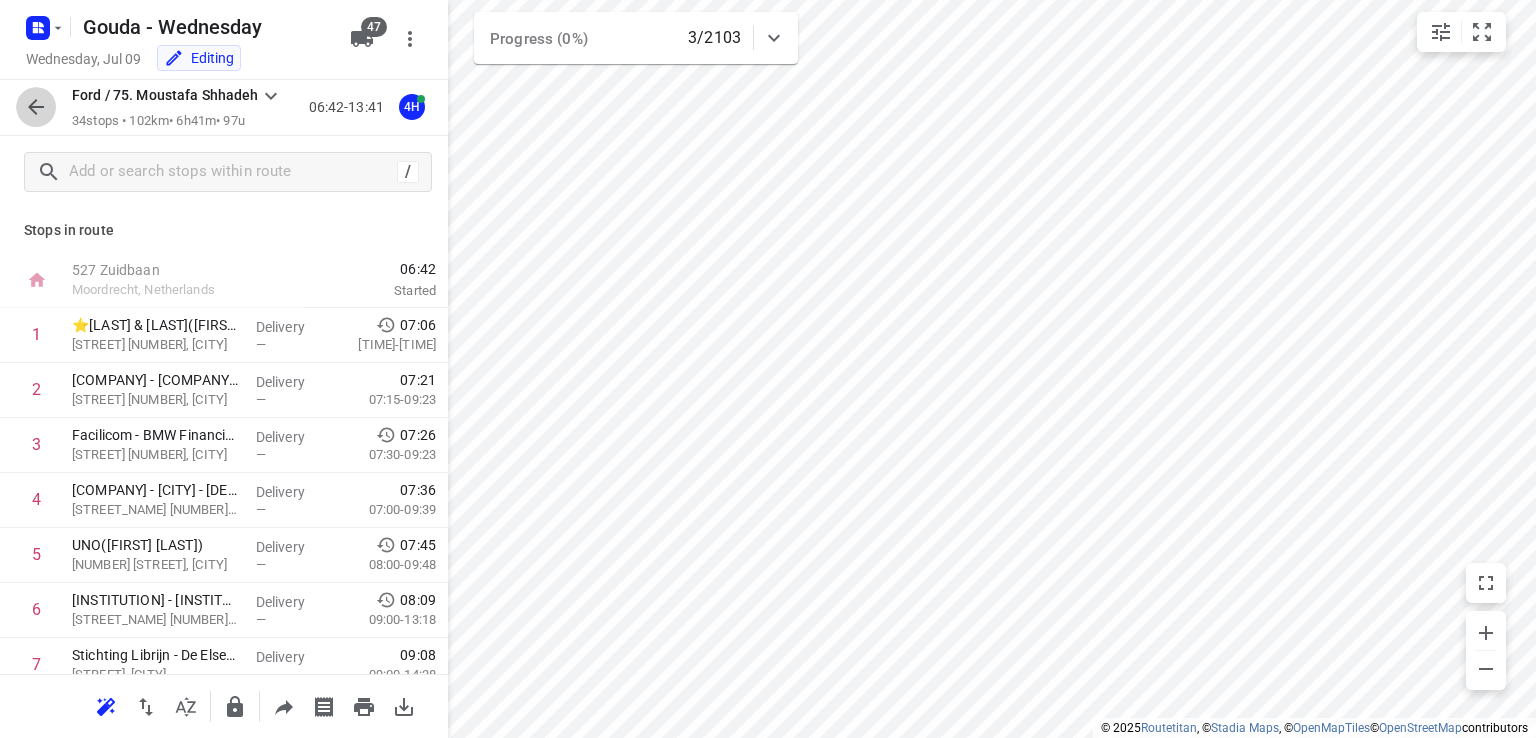 click at bounding box center (36, 107) 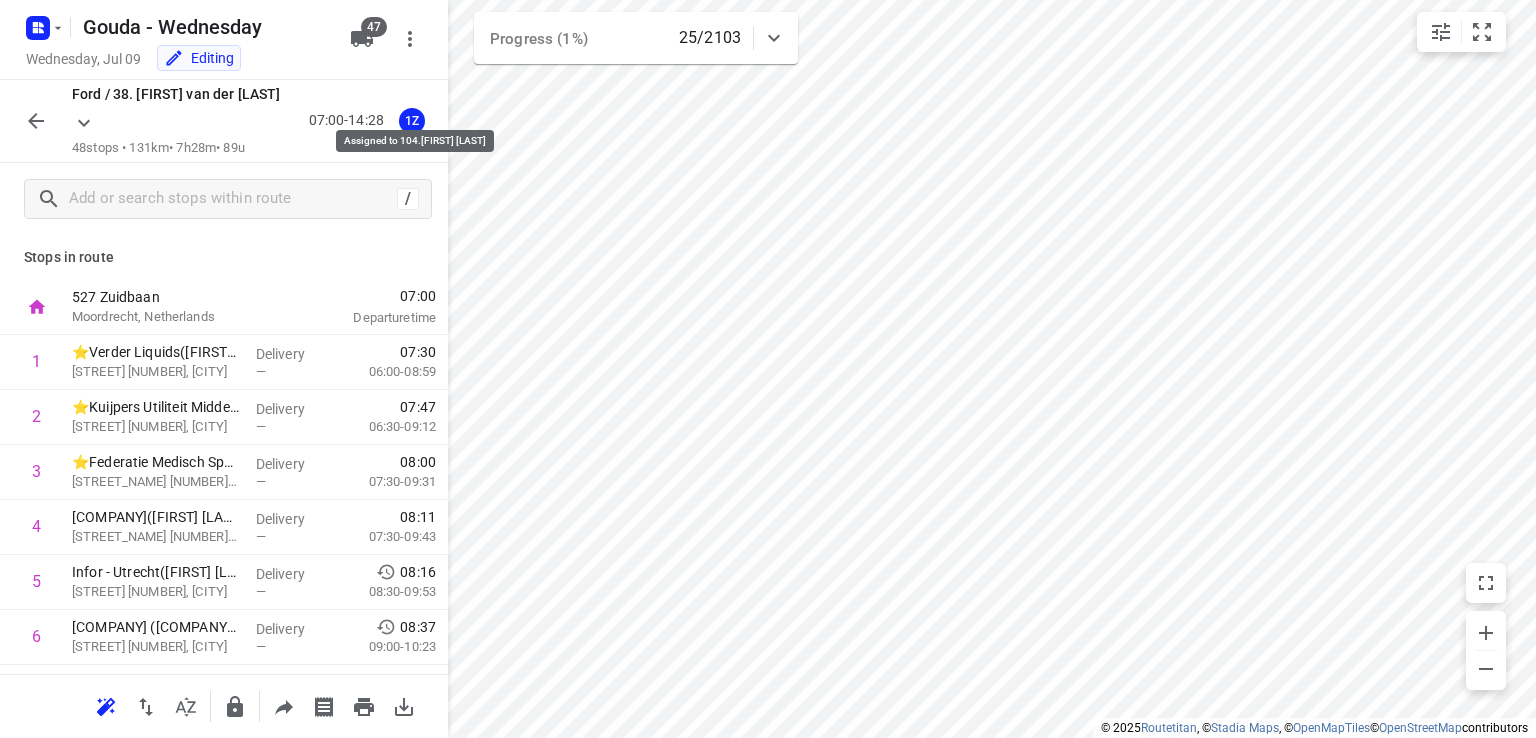 click on "1Z" at bounding box center [412, 121] 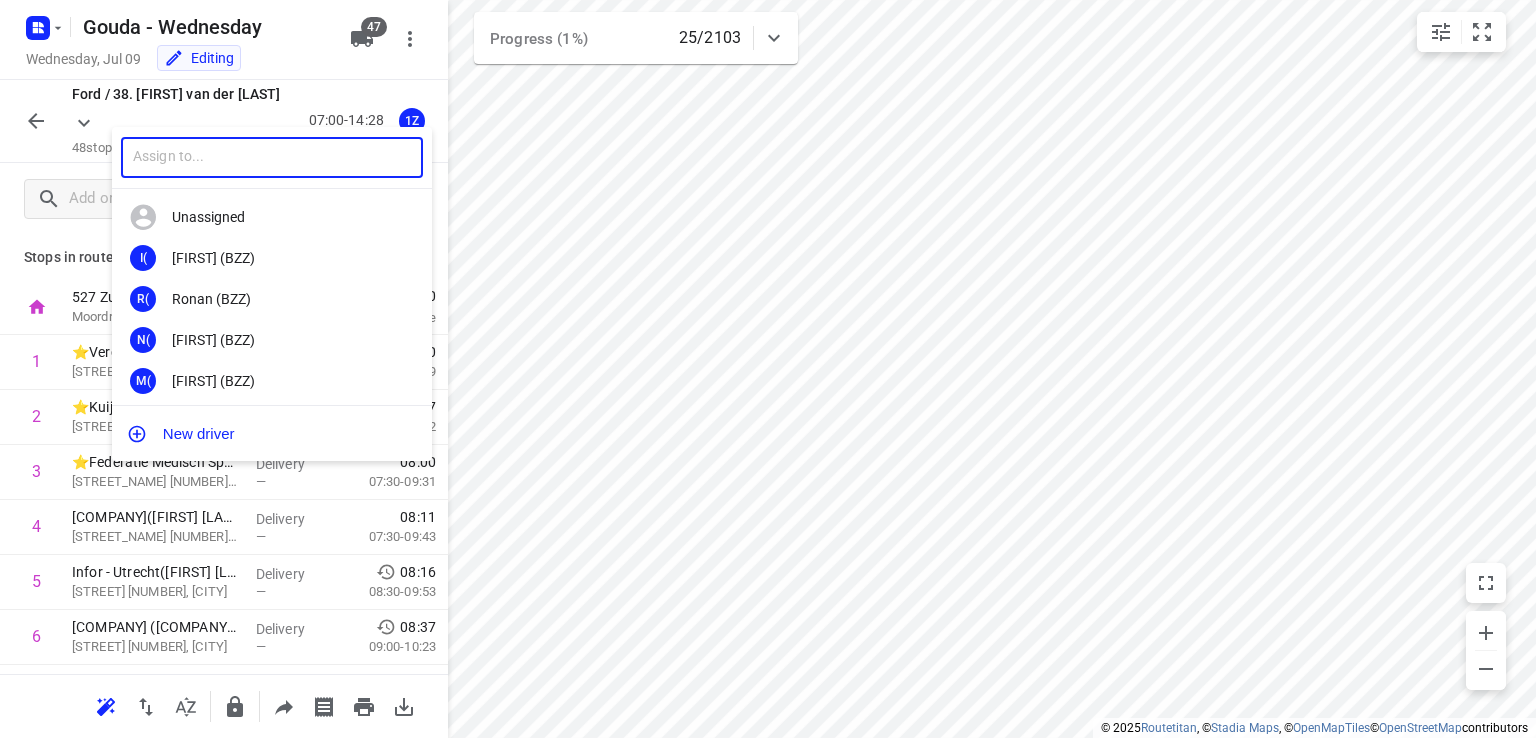 click at bounding box center [272, 157] 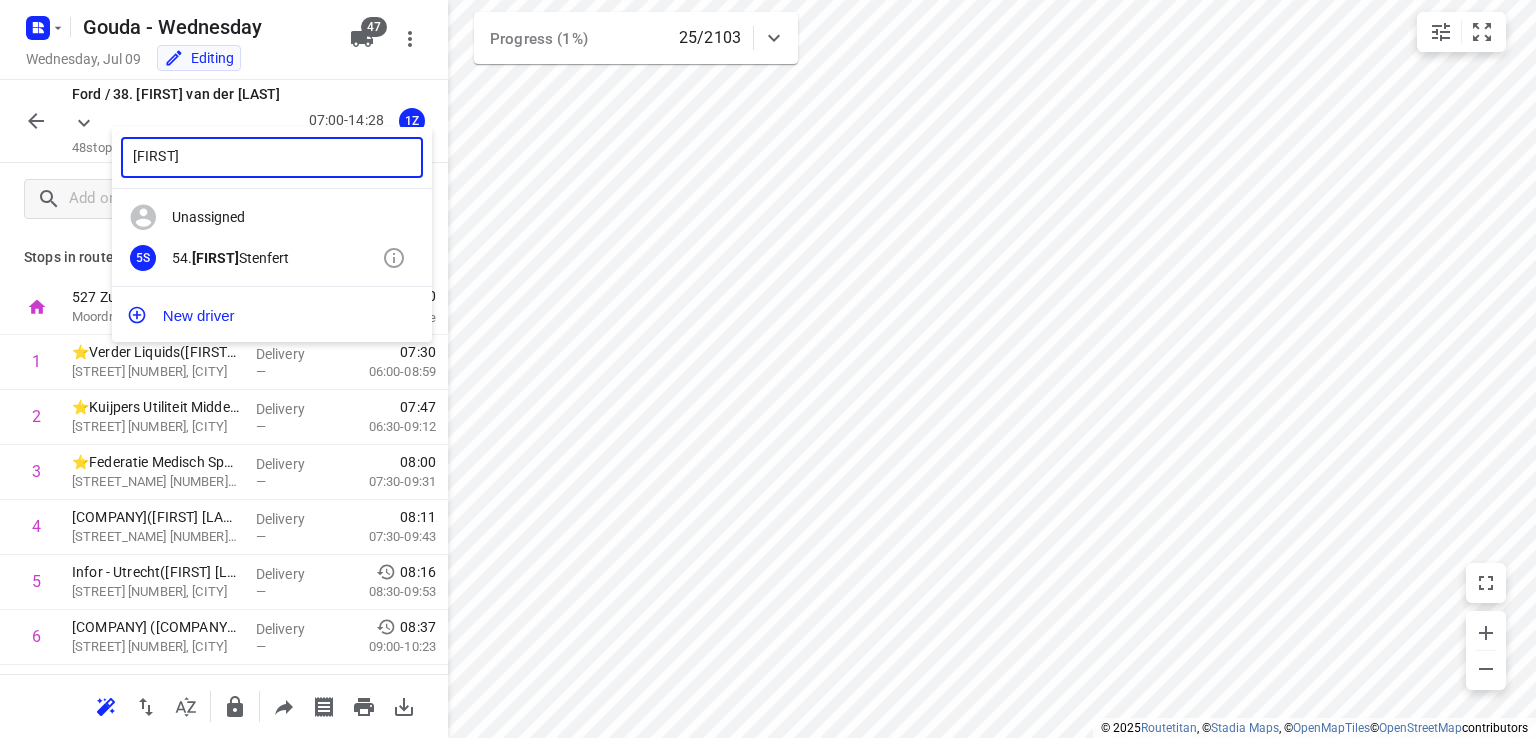 type on "[FIRST]" 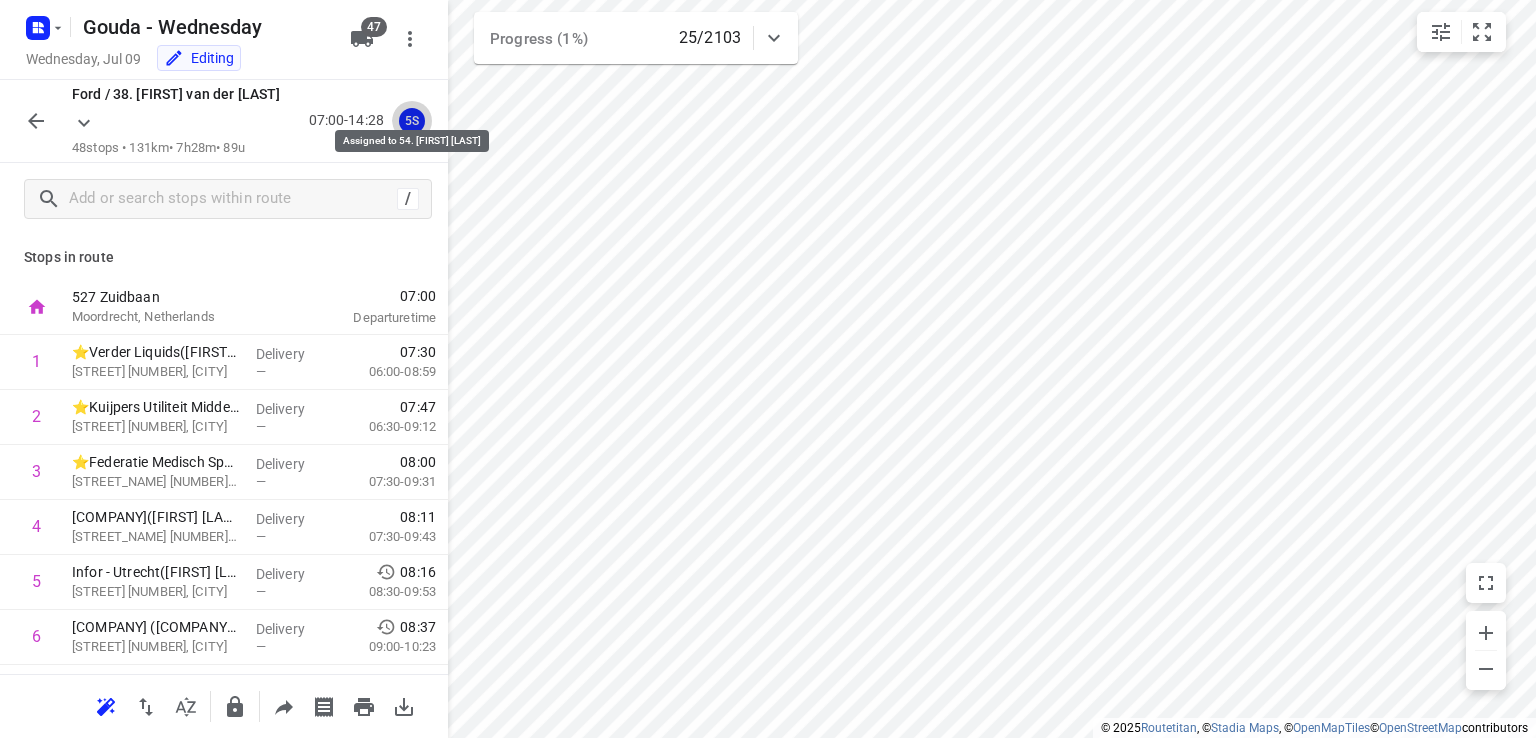 click on "5S" at bounding box center [412, 121] 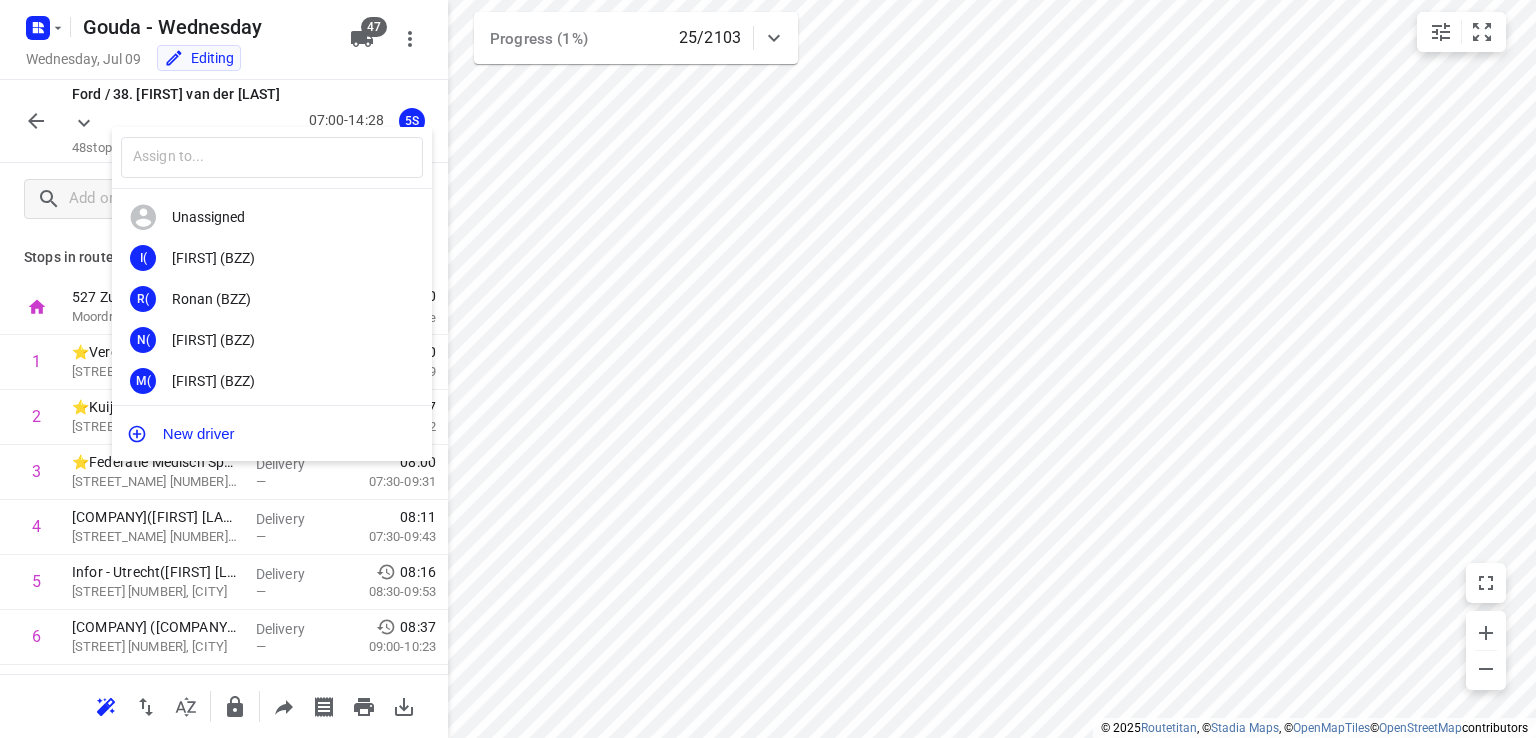 click at bounding box center (768, 0) 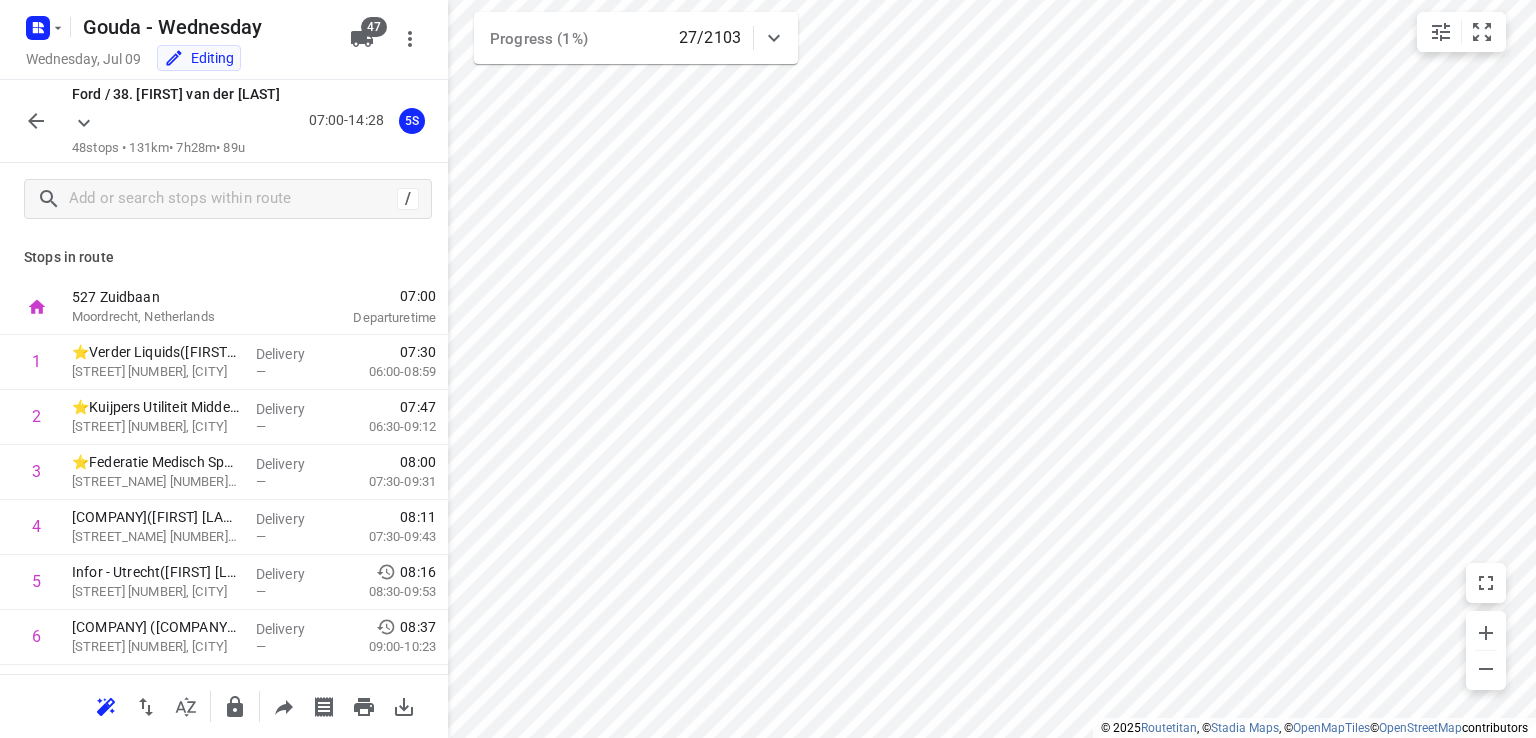 click at bounding box center [36, 121] 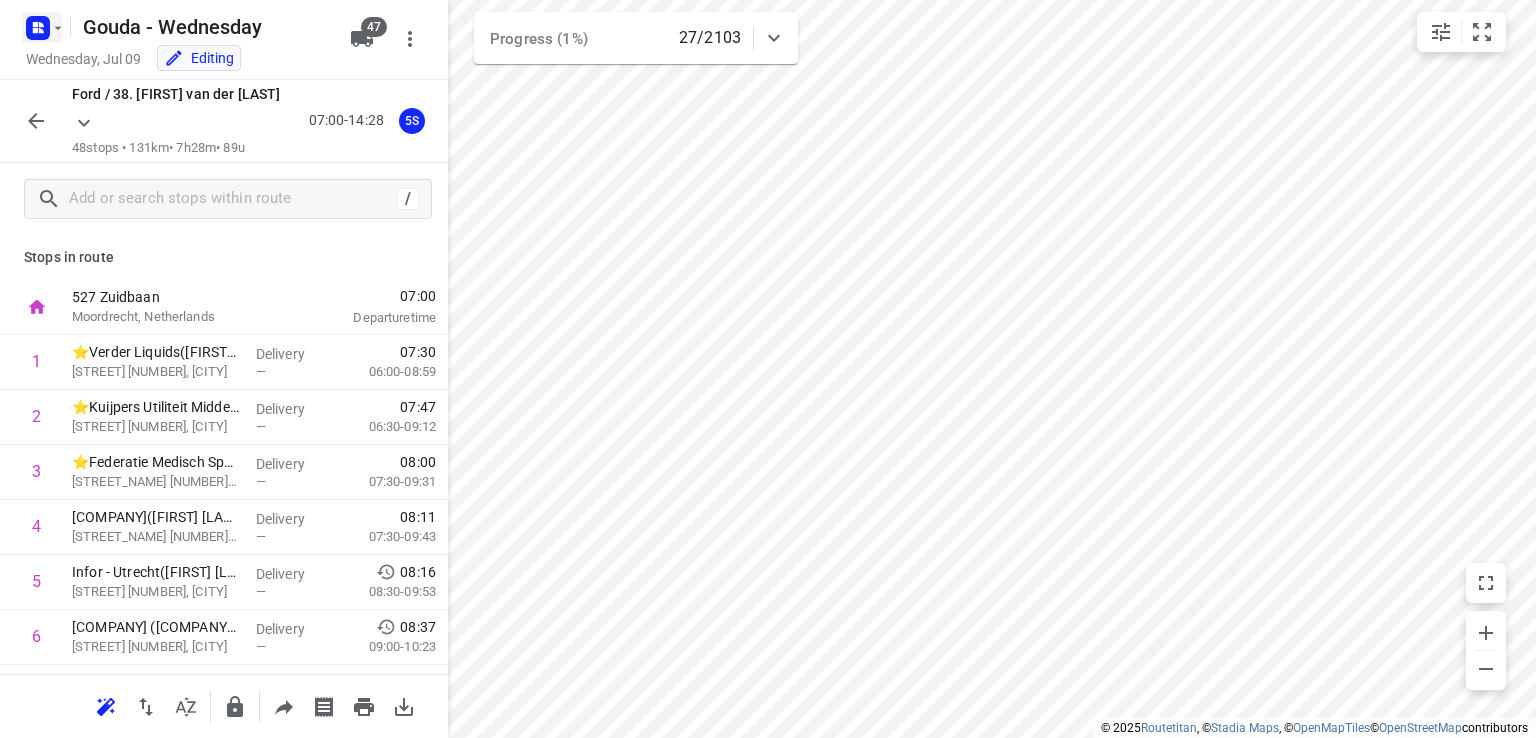 click at bounding box center [41, 24] 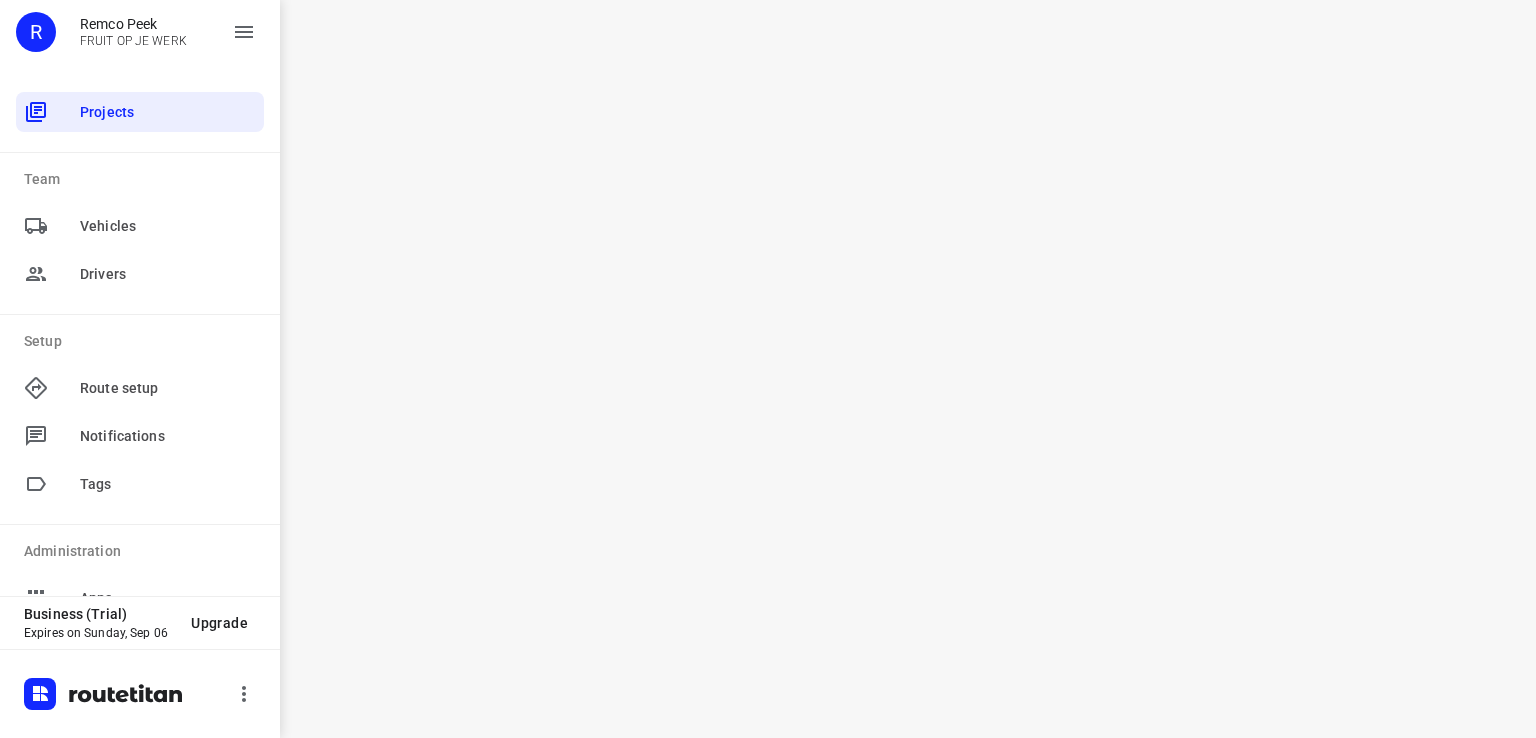 scroll, scrollTop: 0, scrollLeft: 0, axis: both 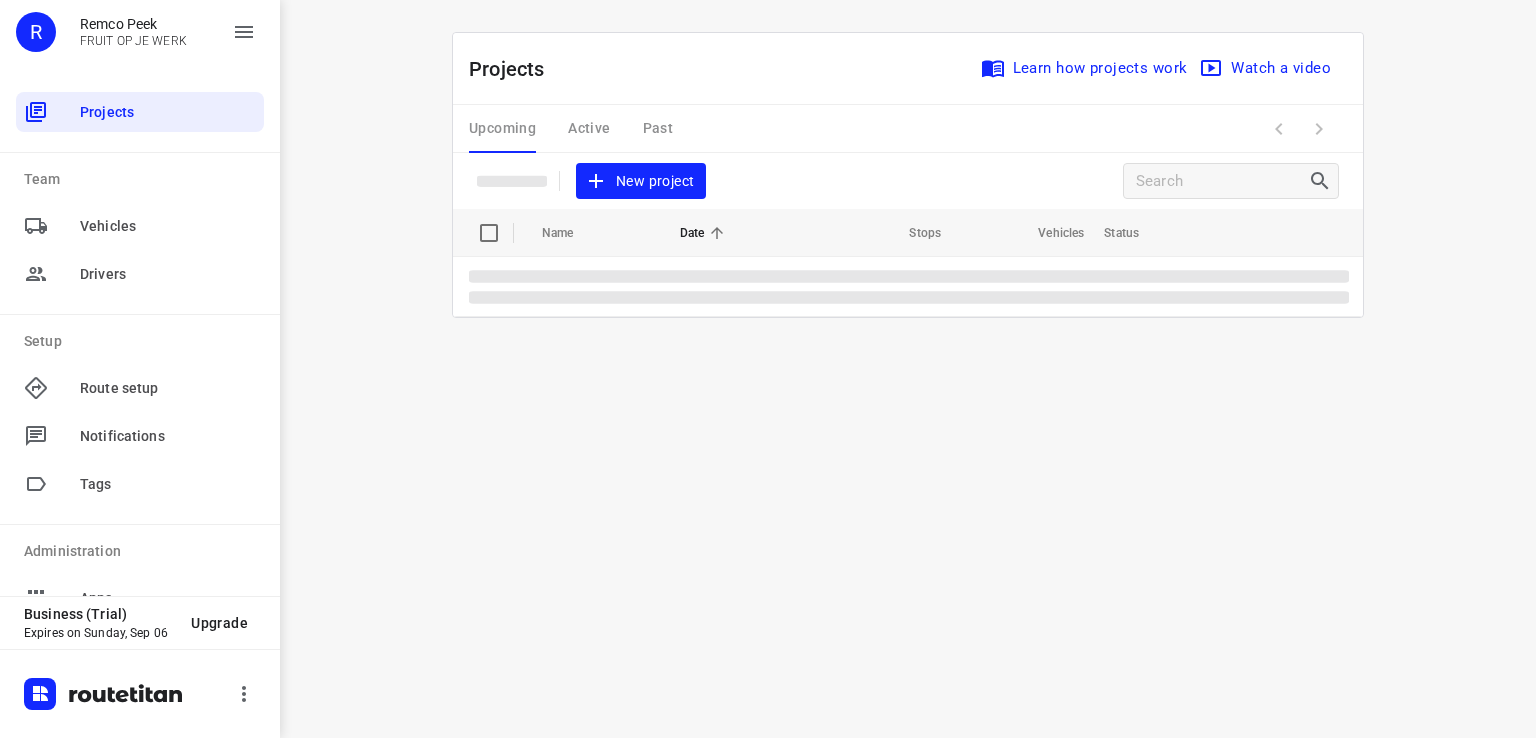 click on "Upcoming Active Past" at bounding box center (587, 129) 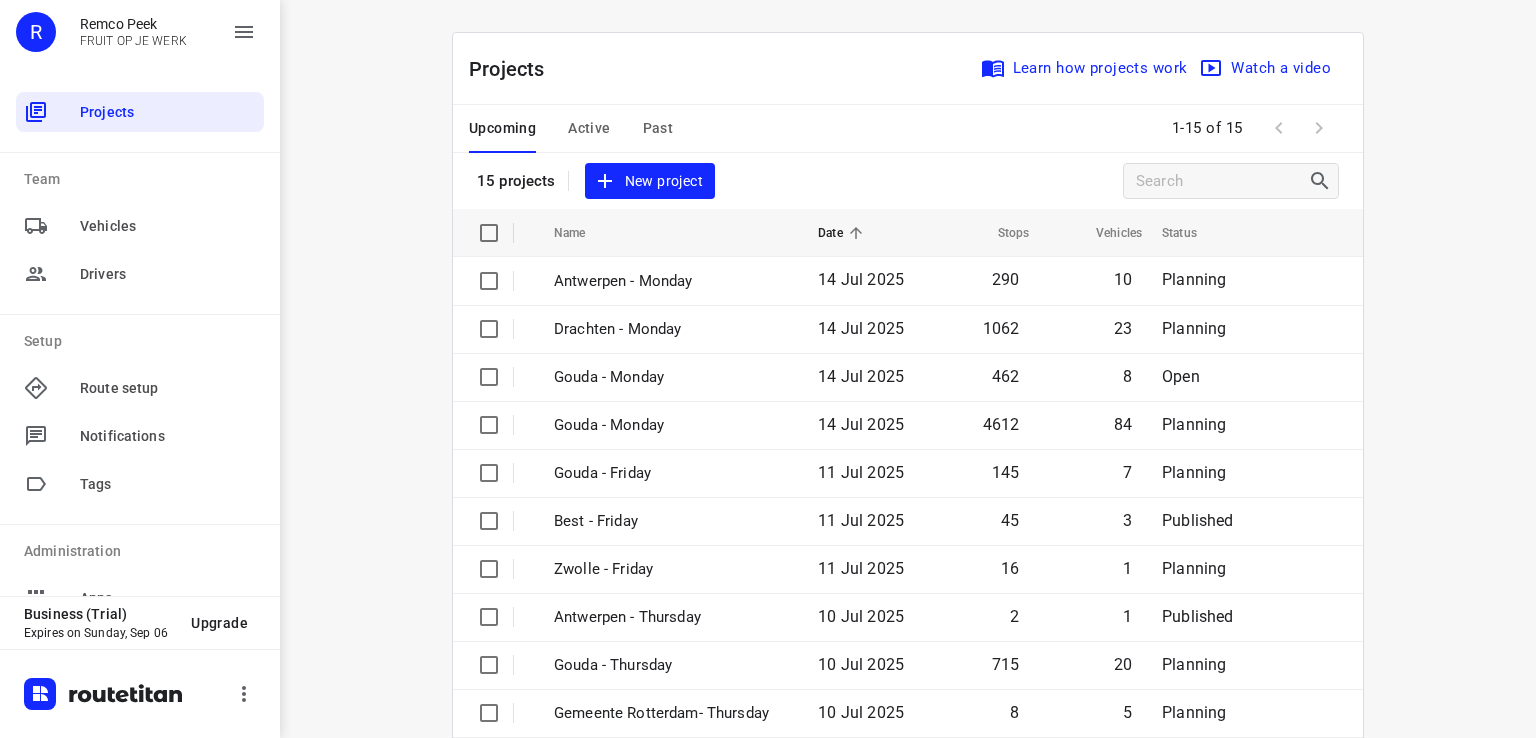 click on "Active" at bounding box center (502, 128) 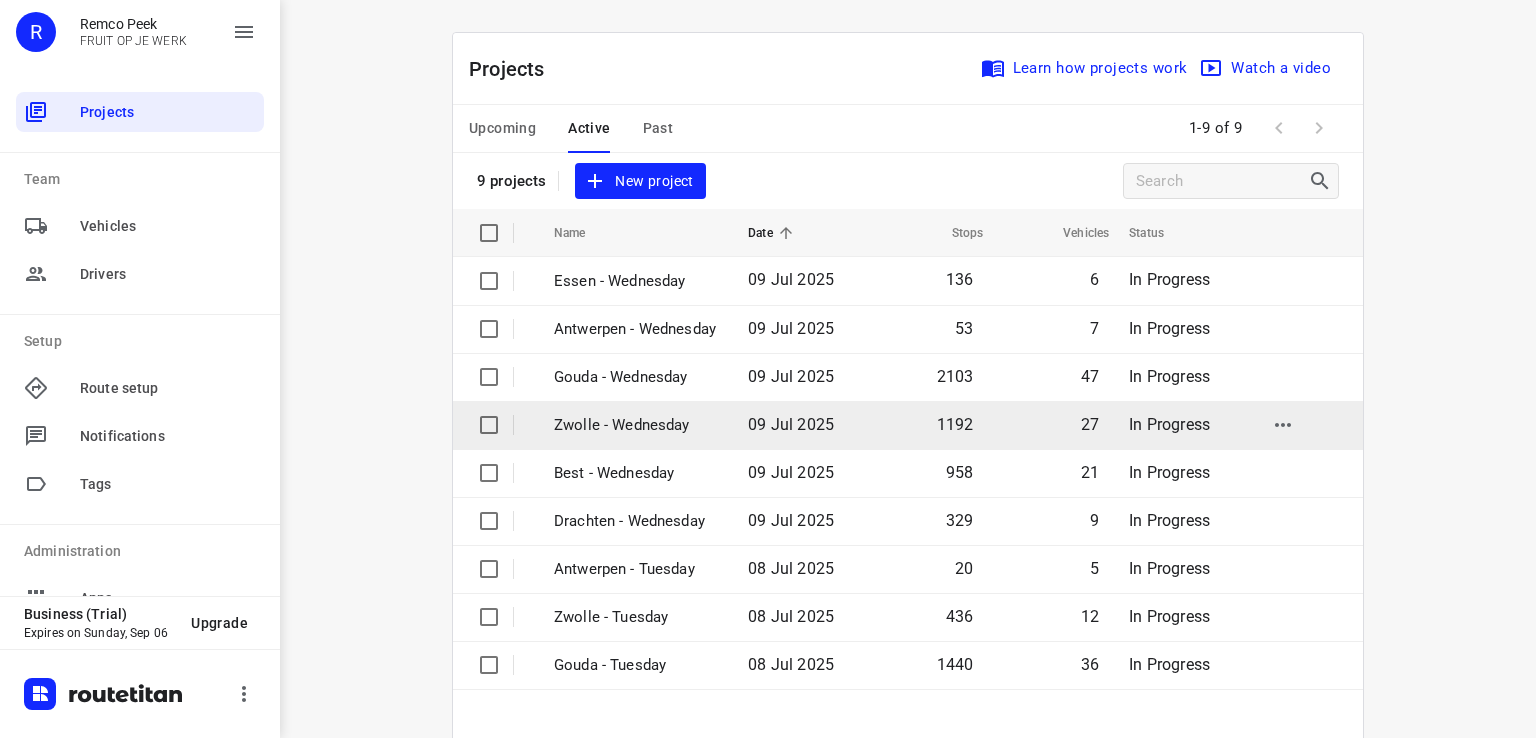 click on "Zwolle - Wednesday" at bounding box center [633, 425] 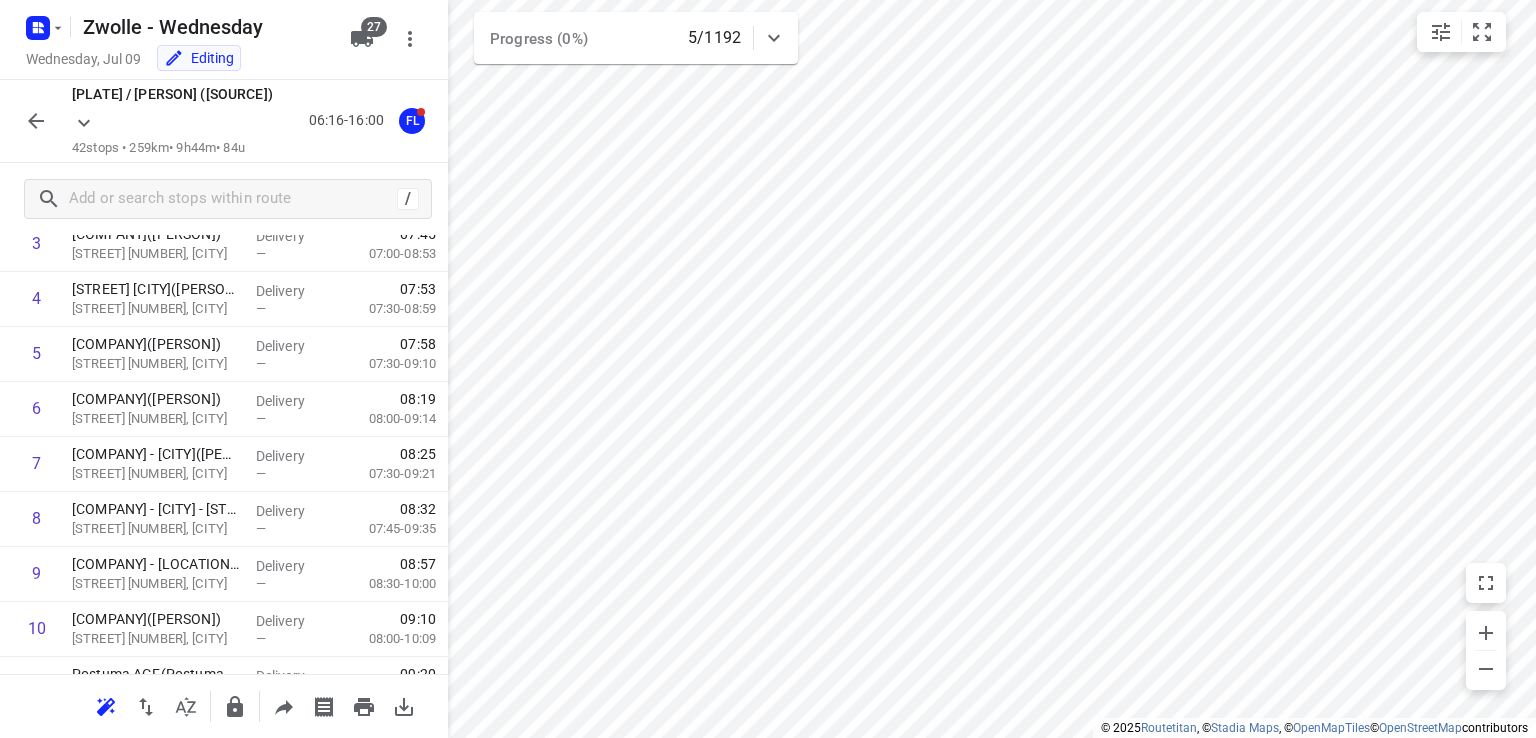 scroll, scrollTop: 0, scrollLeft: 0, axis: both 